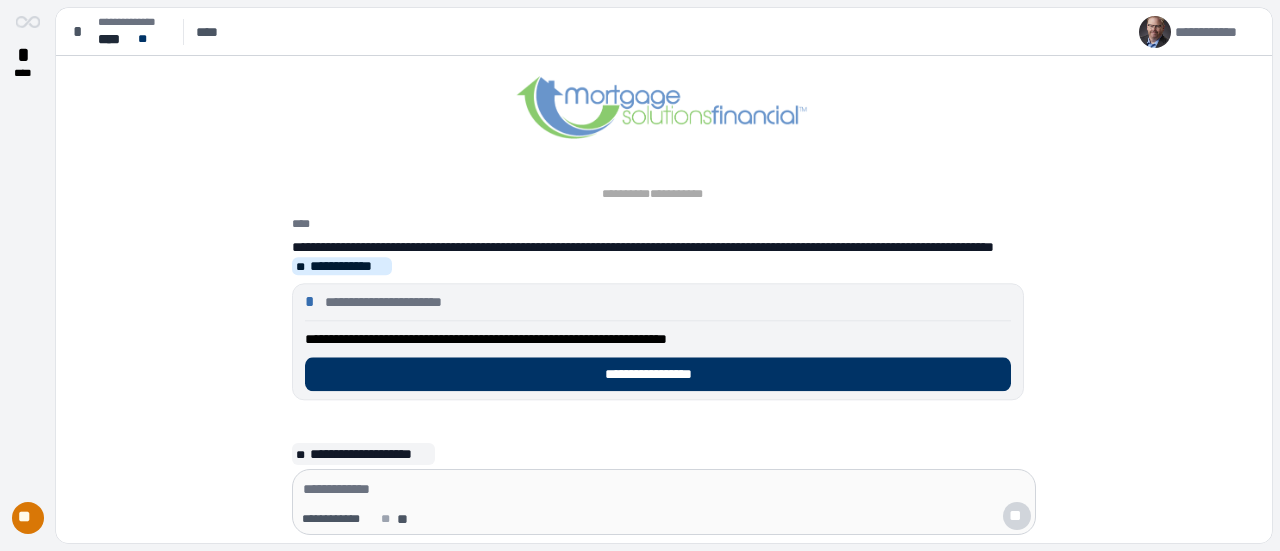 scroll, scrollTop: 0, scrollLeft: 0, axis: both 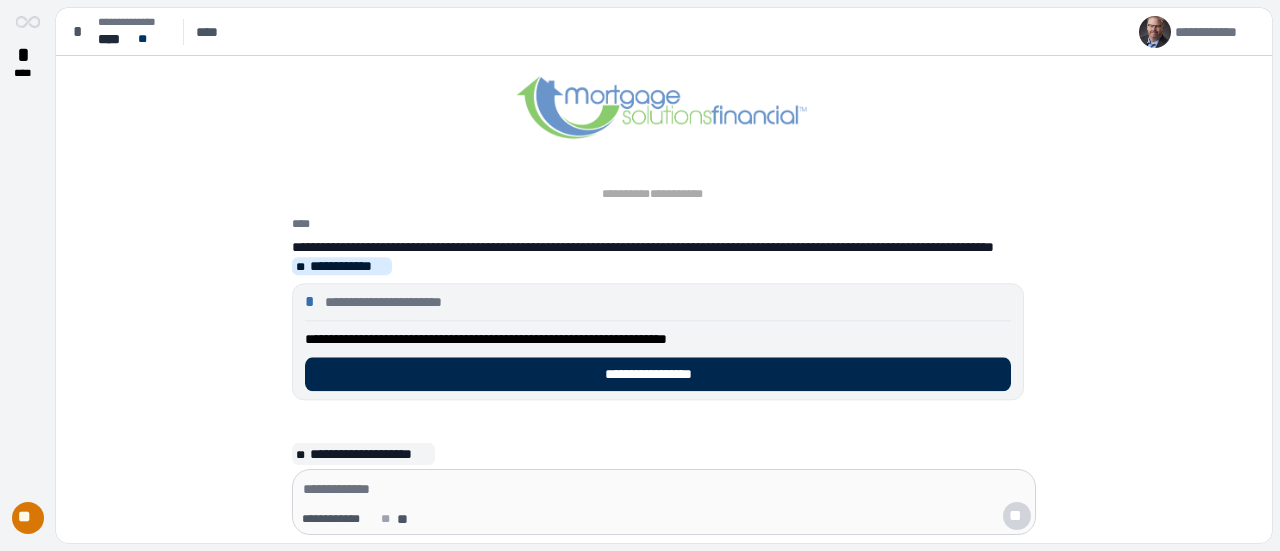 click on "**********" at bounding box center (658, 374) 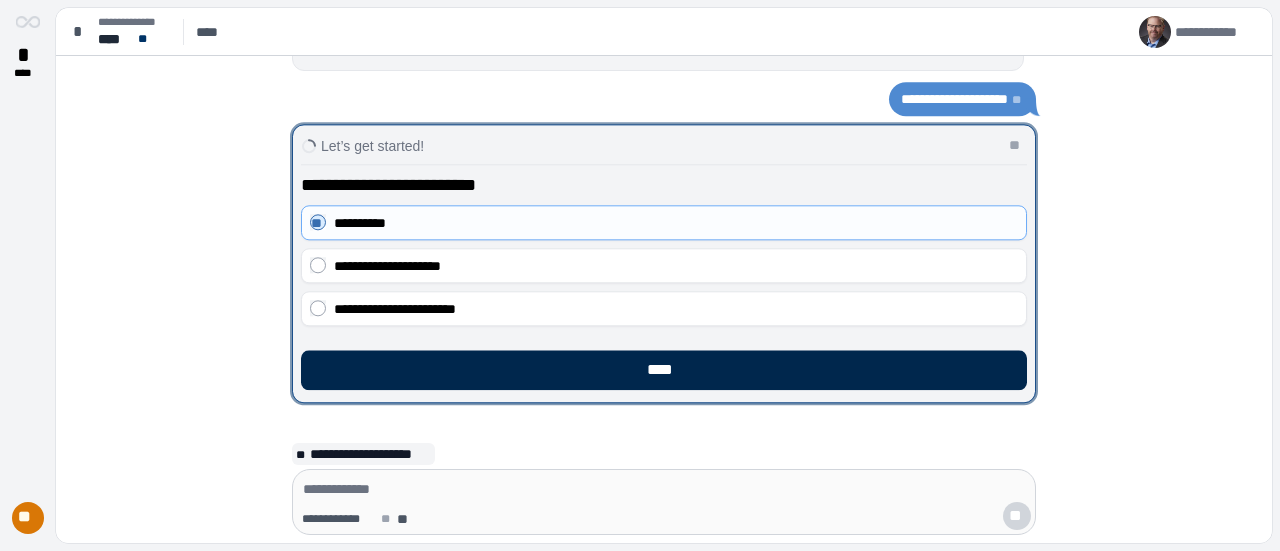 click on "****" at bounding box center [664, 370] 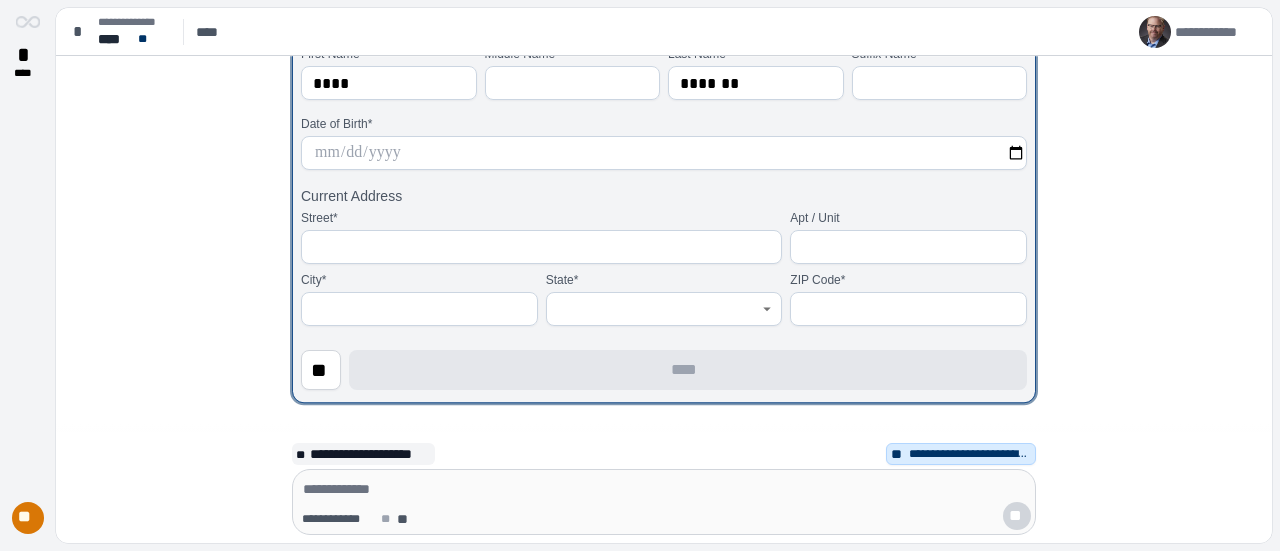 scroll, scrollTop: 200, scrollLeft: 0, axis: vertical 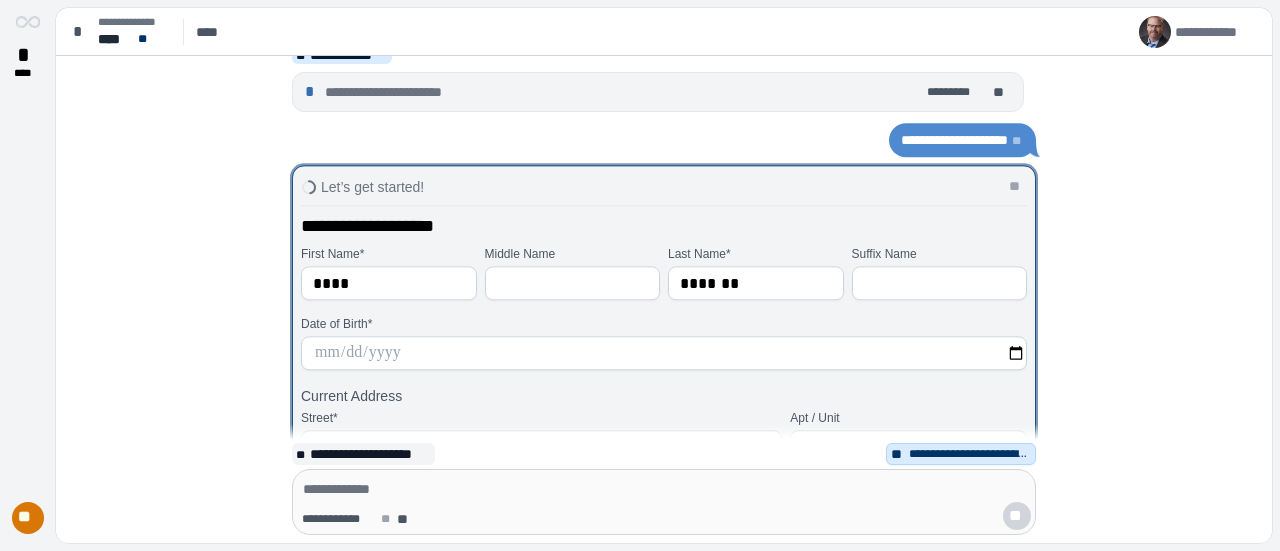 click at bounding box center (664, 353) 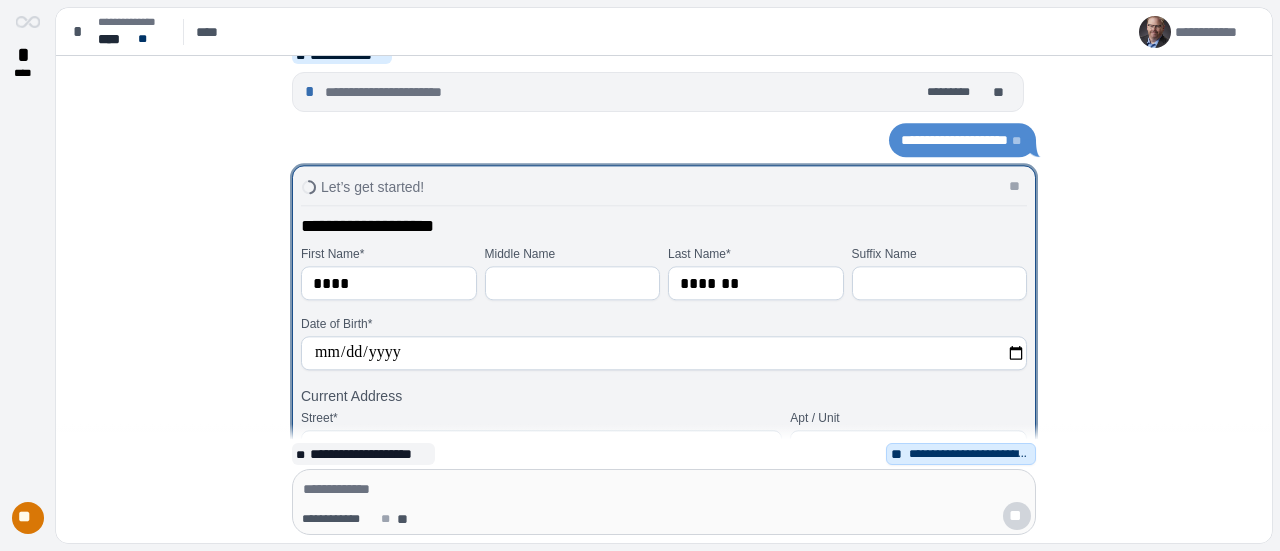 type on "**********" 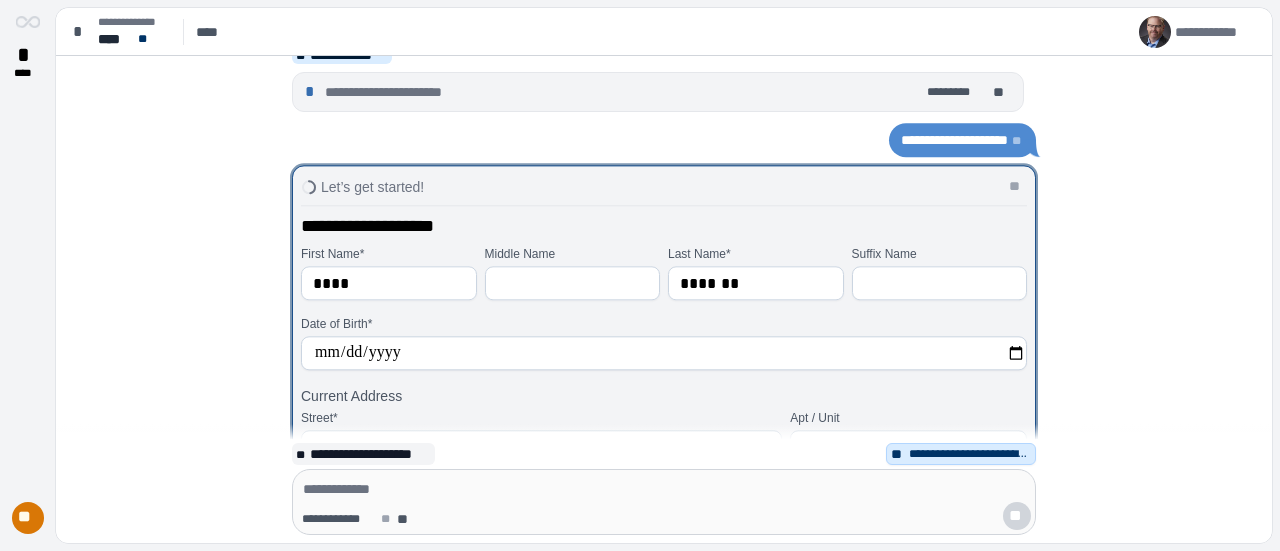 scroll, scrollTop: 100, scrollLeft: 0, axis: vertical 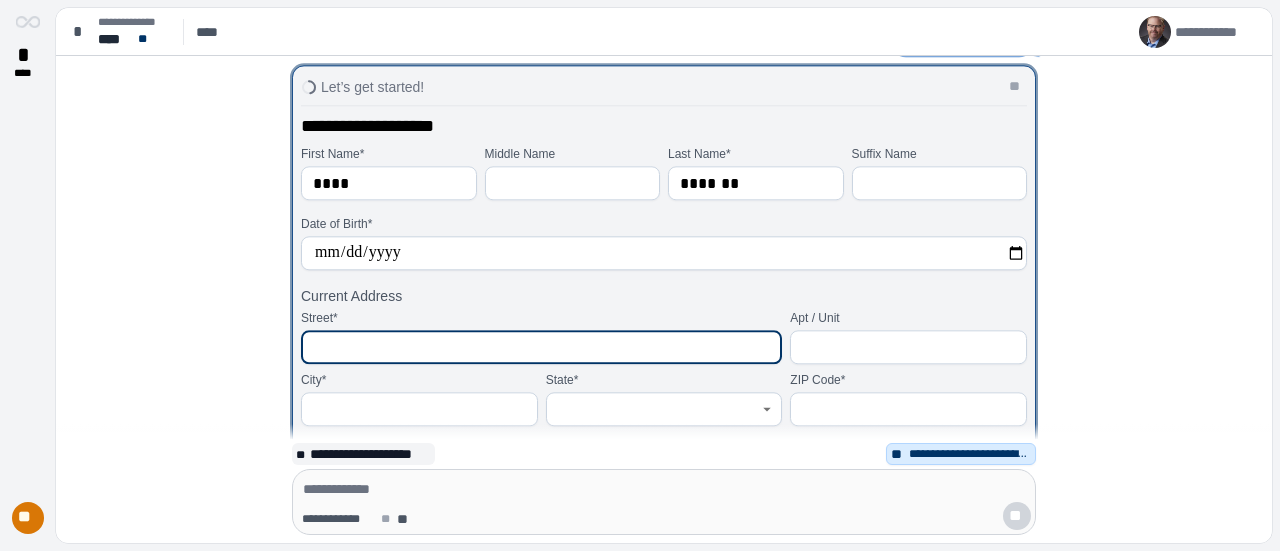 click at bounding box center [541, 347] 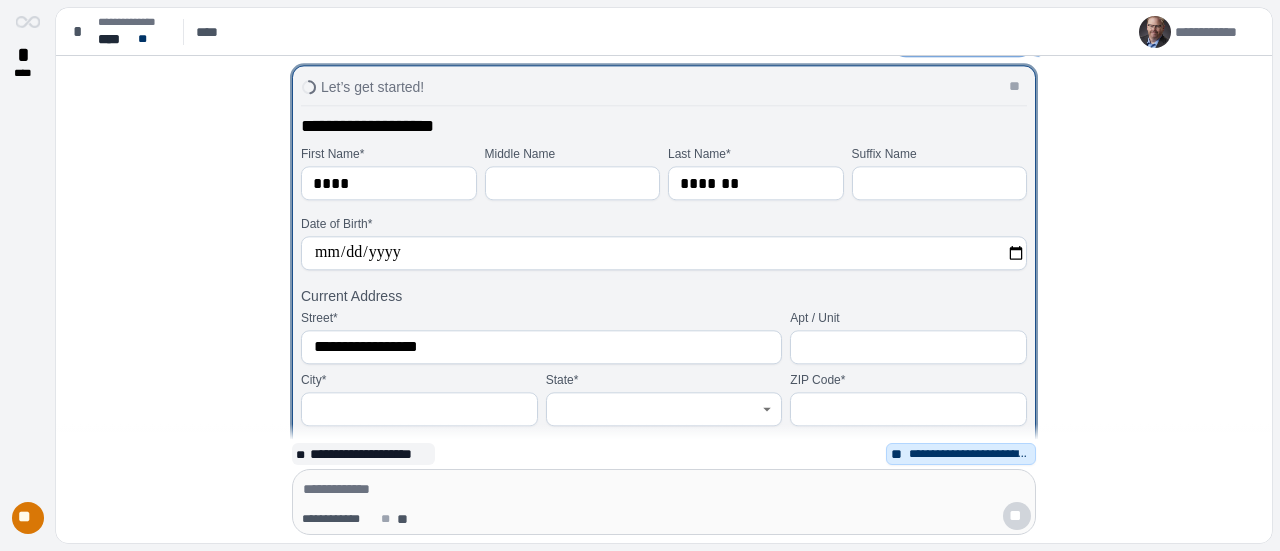 type on "**********" 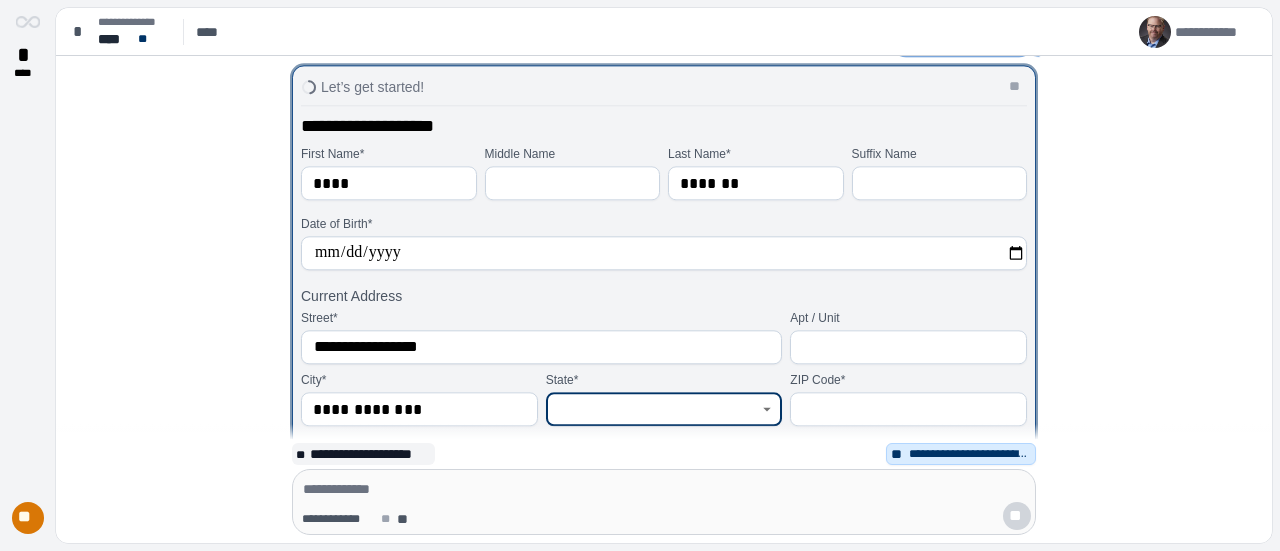 type on "**" 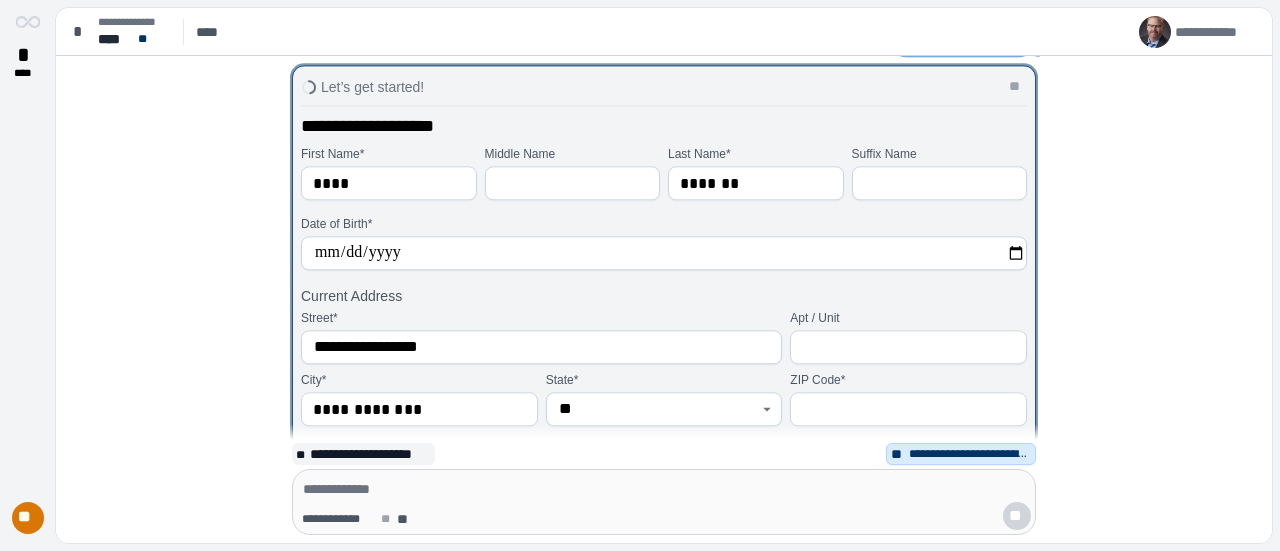 type on "*****" 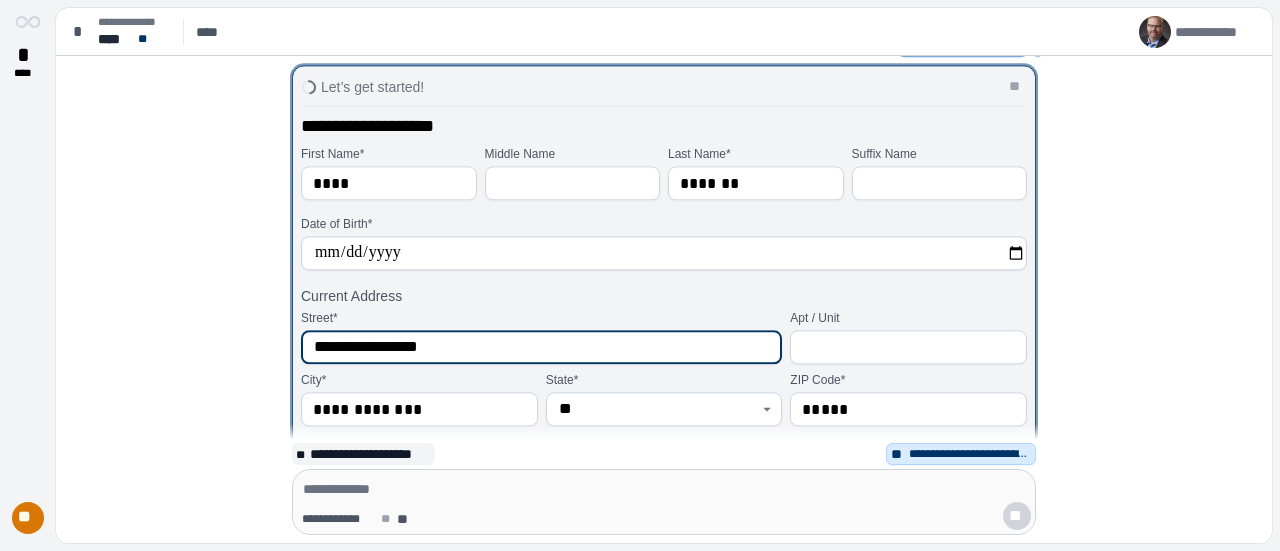 type 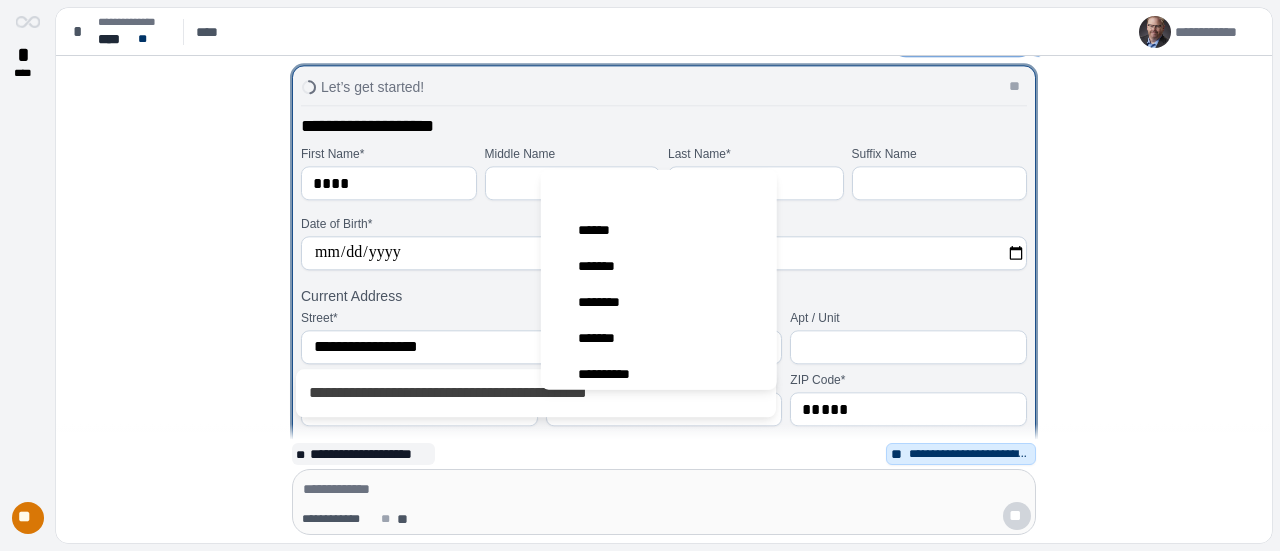click on "[FIRST] [MIDDLE] [LAST] [SUFFIX] [DATE] [ADDRESS] [APT] [CITY] [STATE] [ZIP]" at bounding box center (664, 286) 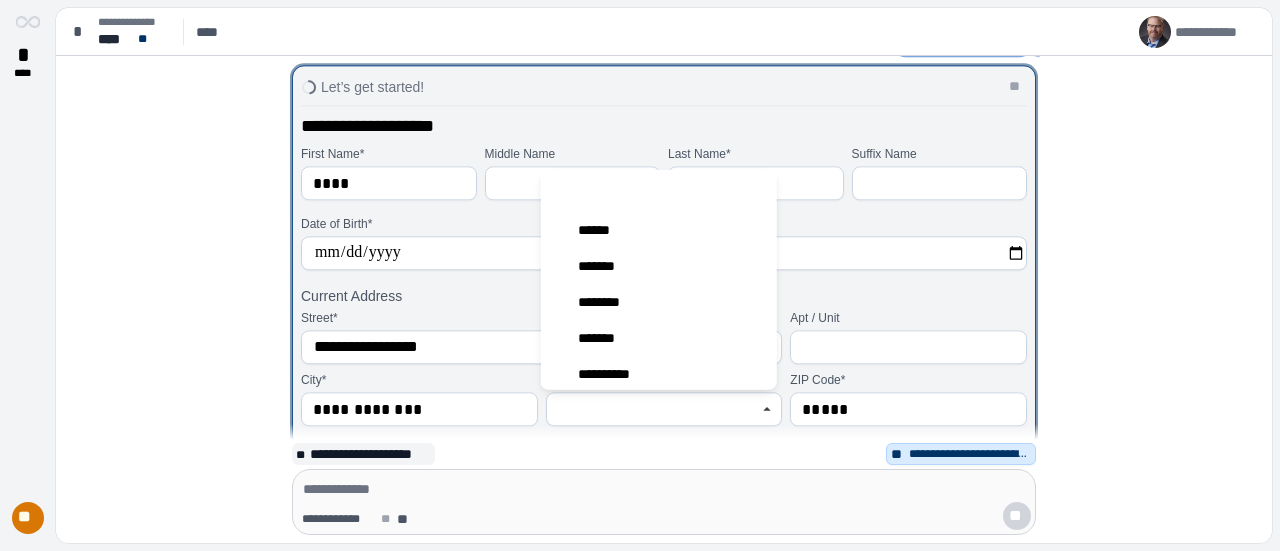 click 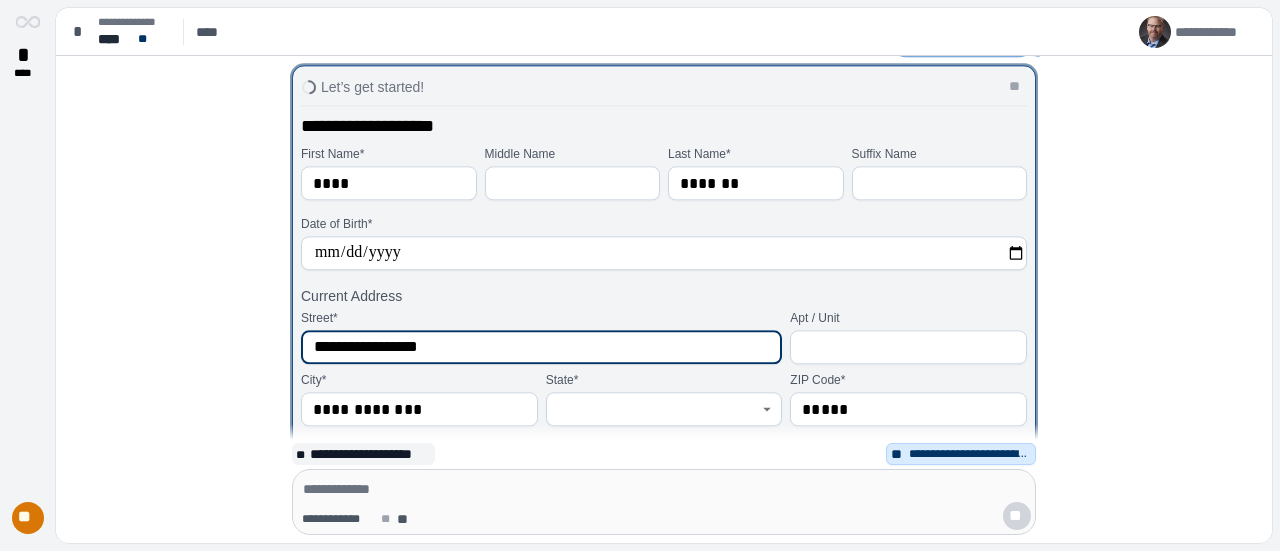 click on "**********" at bounding box center [541, 347] 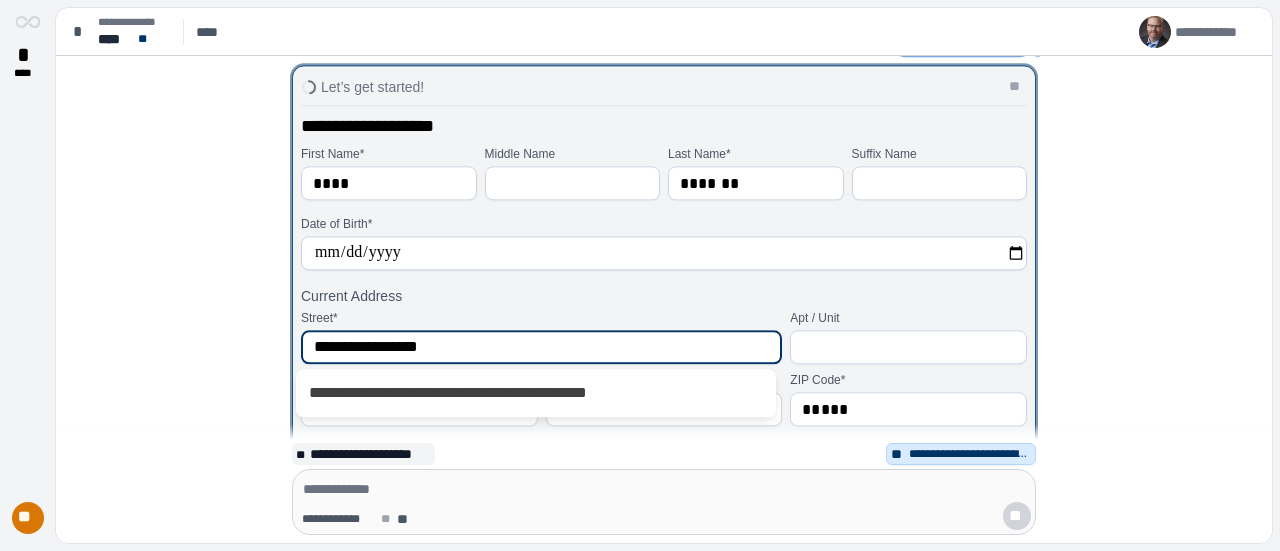 drag, startPoint x: 455, startPoint y: 347, endPoint x: 281, endPoint y: 343, distance: 174.04597 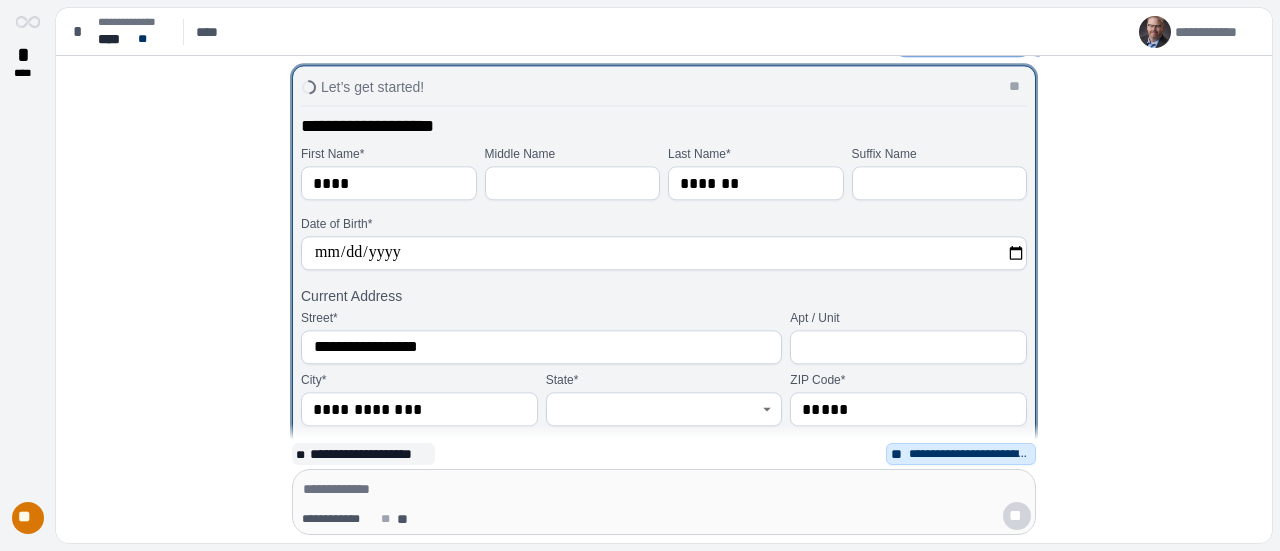 click on "**********" at bounding box center [664, 253] 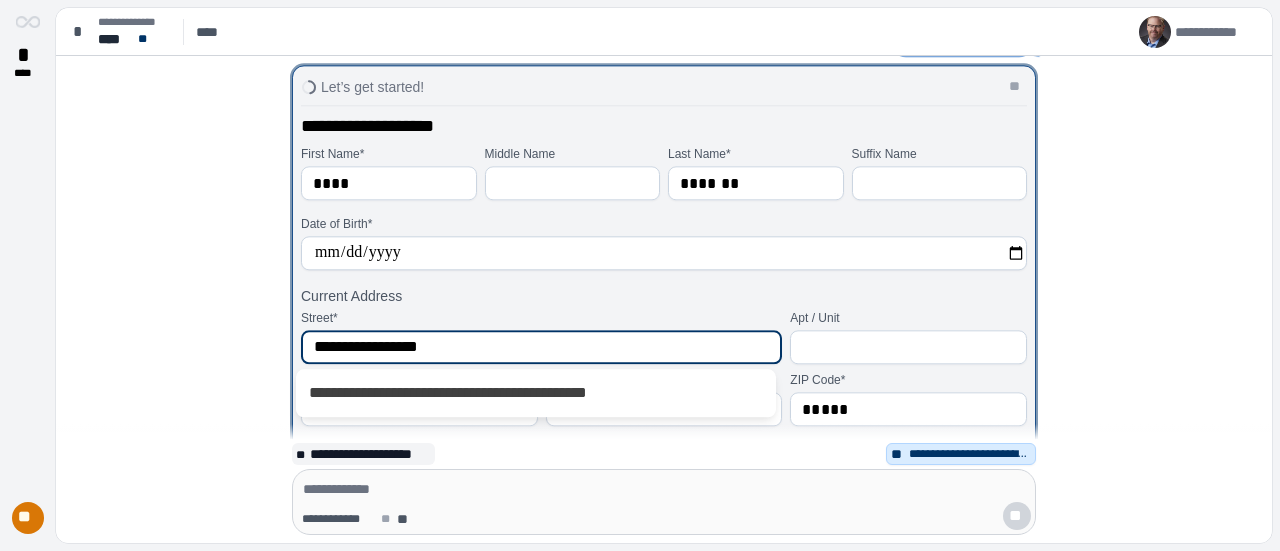 click on "**********" at bounding box center (541, 347) 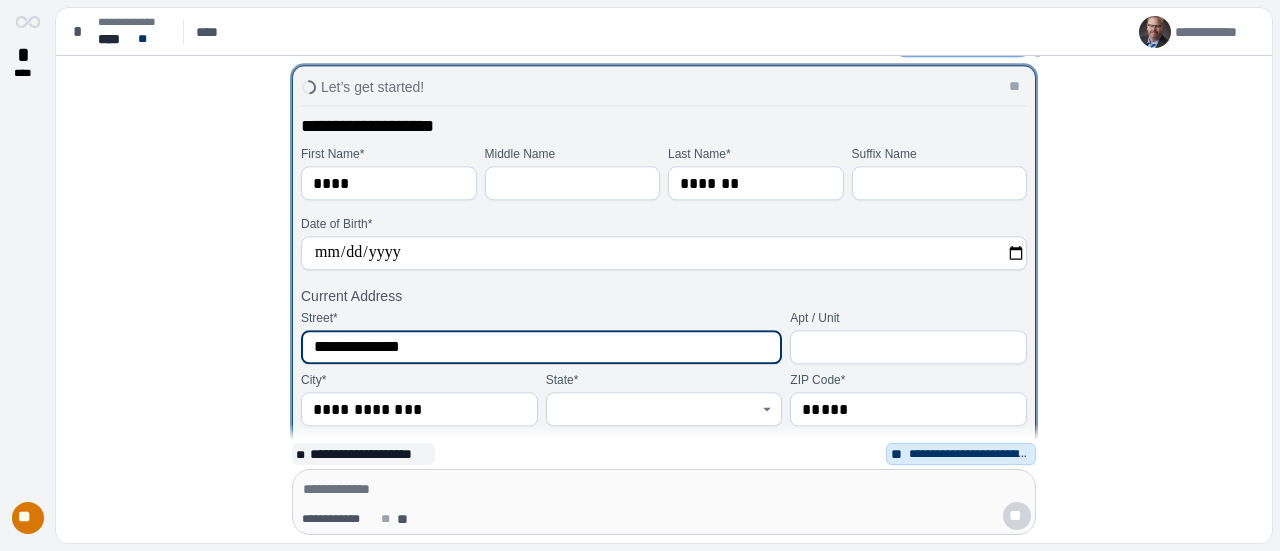 type on "**********" 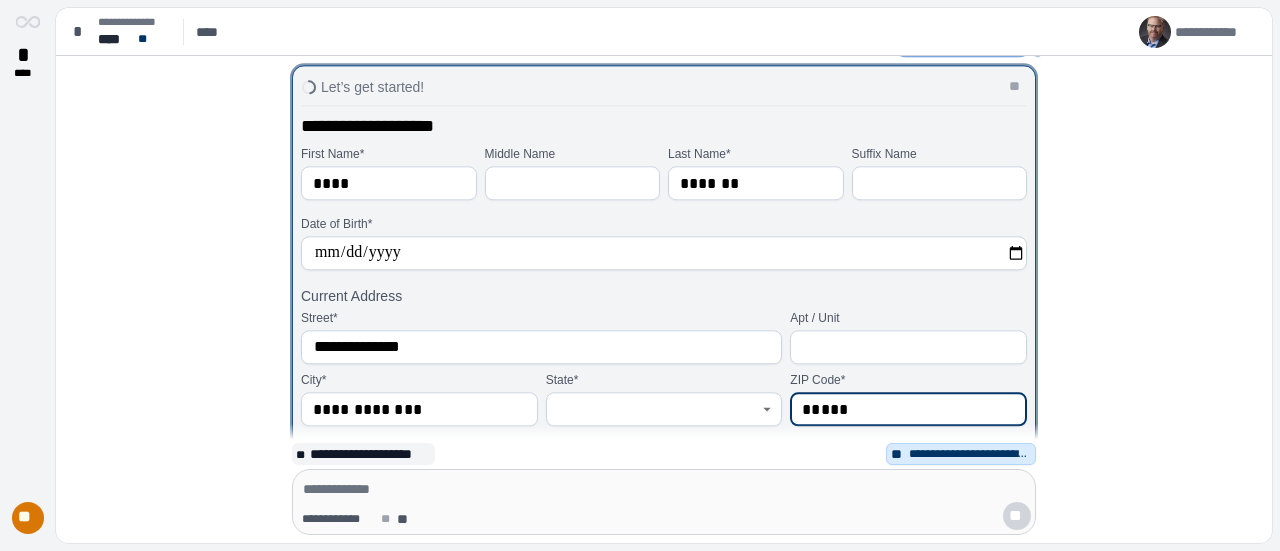 click on "*****" at bounding box center (908, 409) 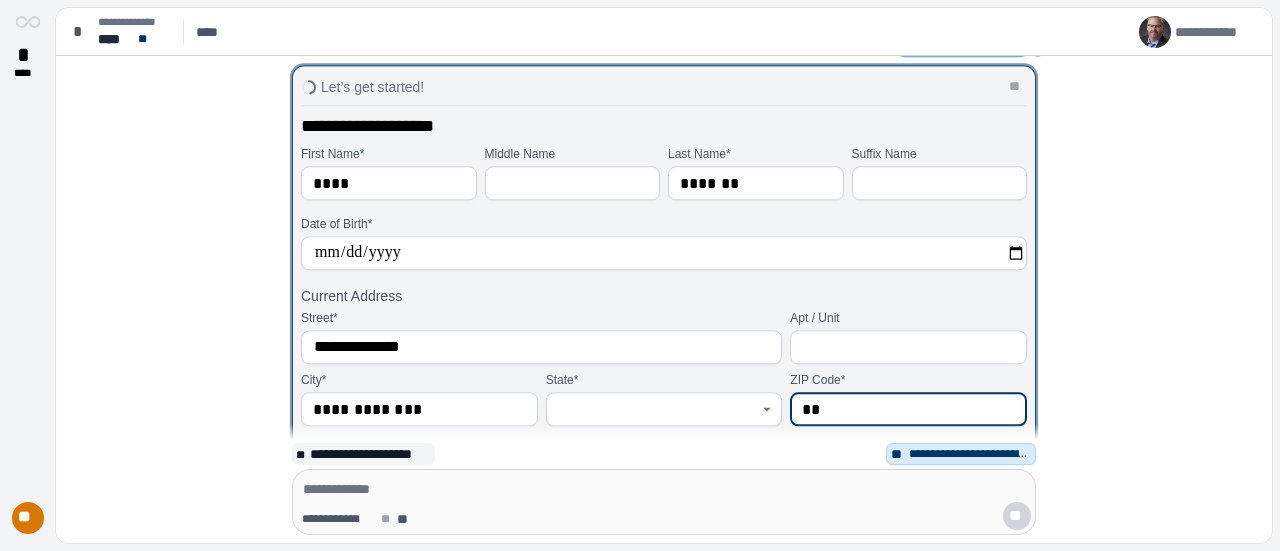 type on "*" 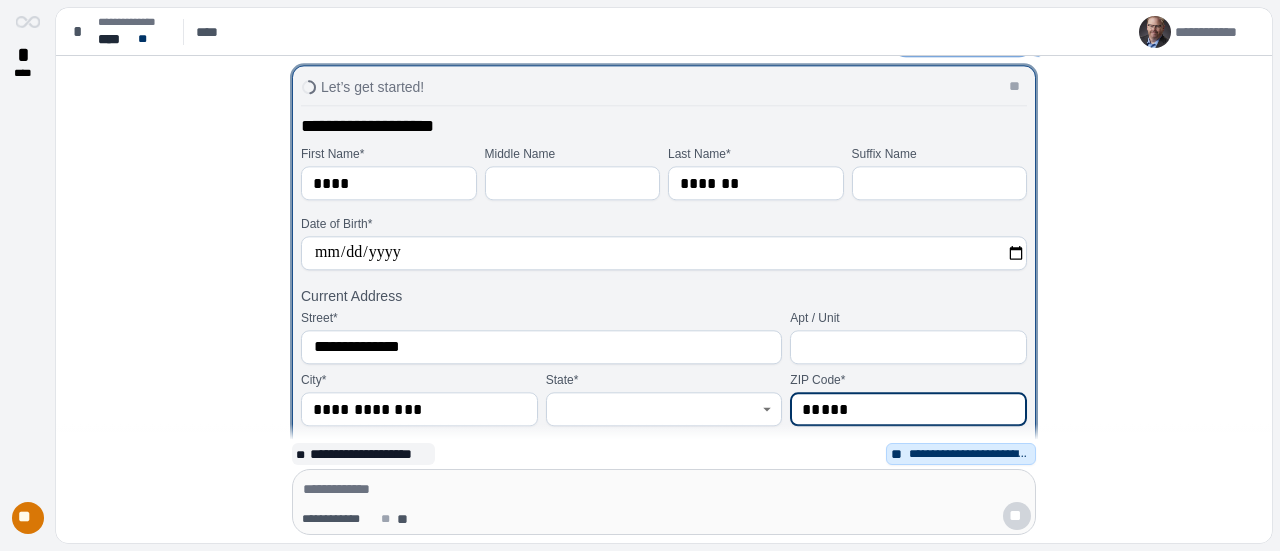 type on "*****" 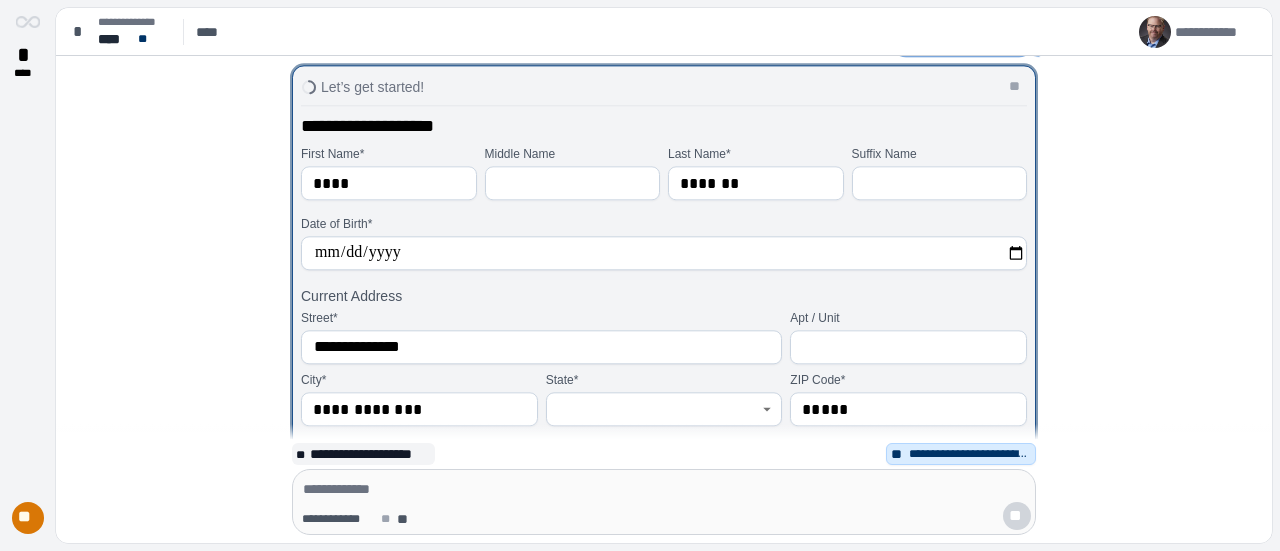 click on "**********" at bounding box center (419, 409) 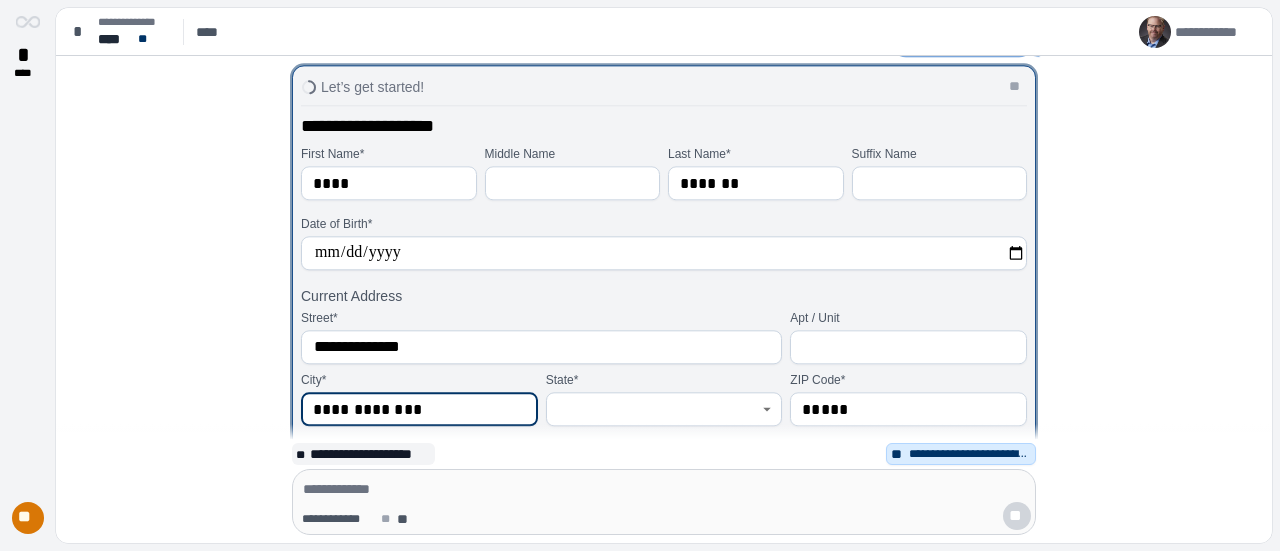 drag, startPoint x: 455, startPoint y: 411, endPoint x: 184, endPoint y: 403, distance: 271.11804 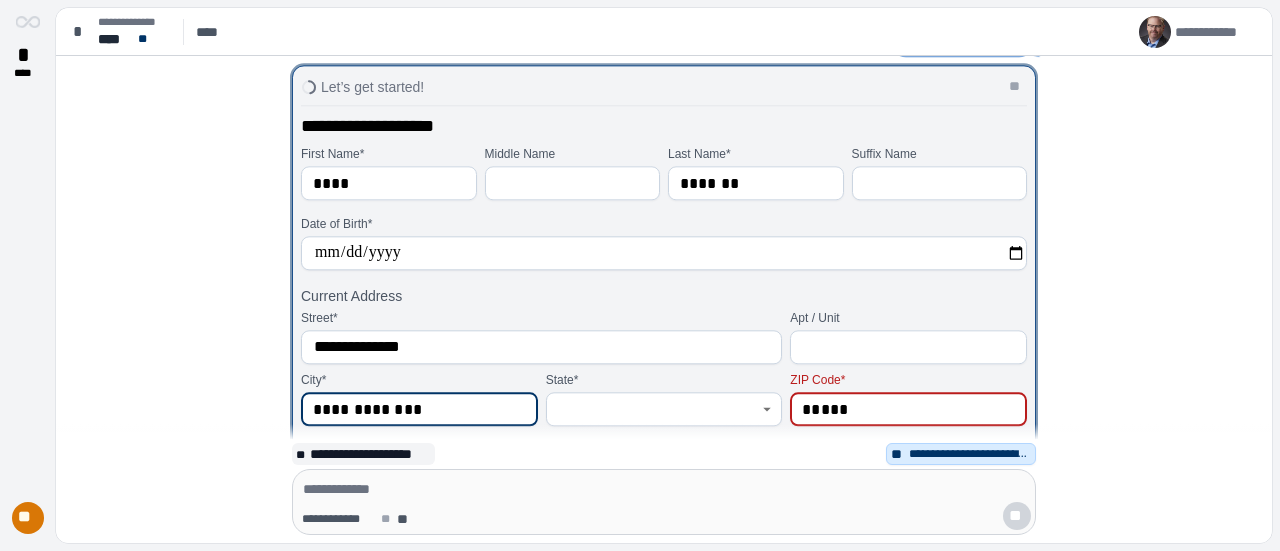 type 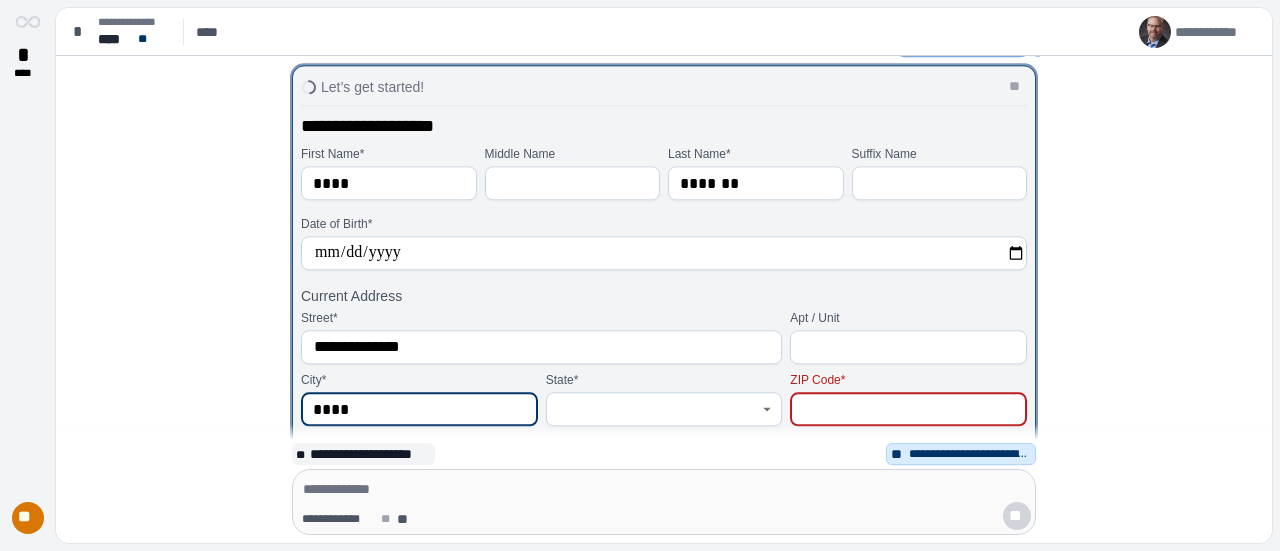 type on "****" 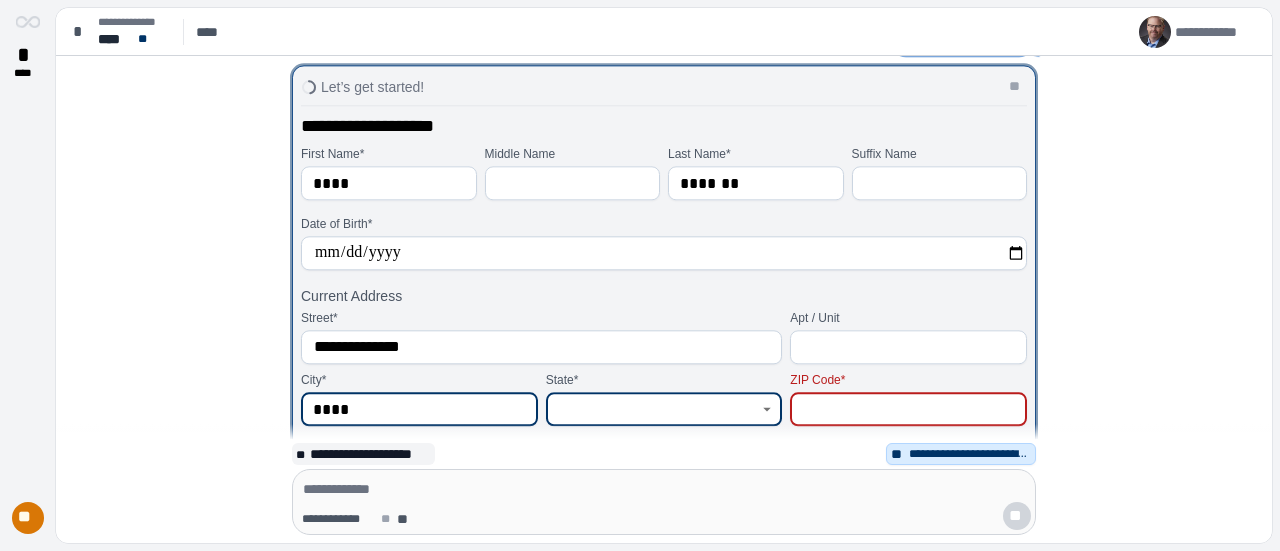 click at bounding box center (653, 409) 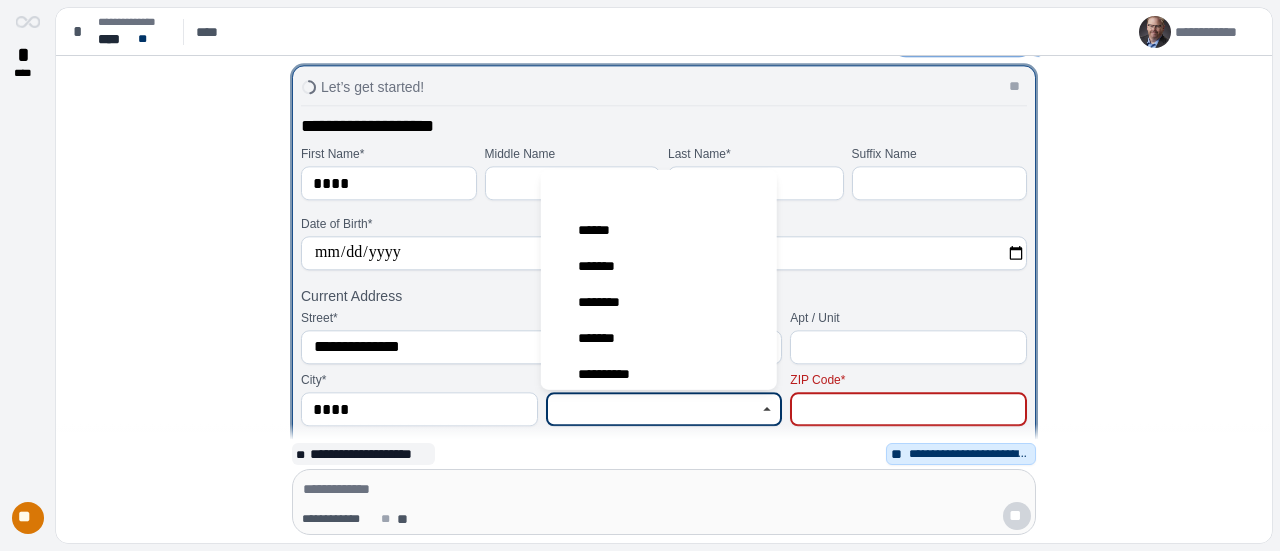 type on "**" 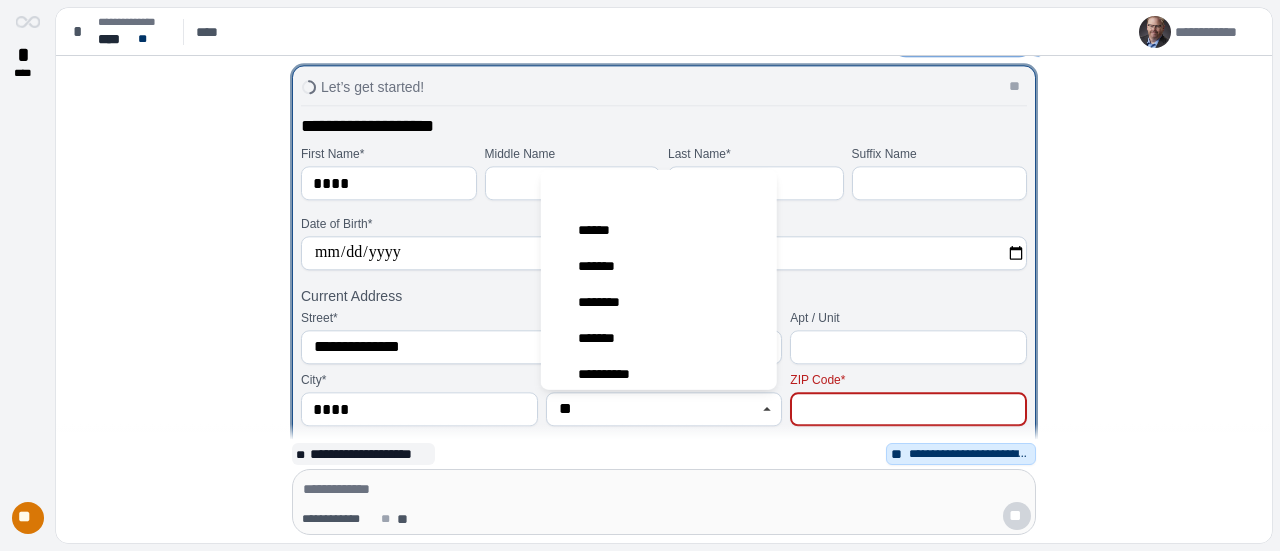 type on "*****" 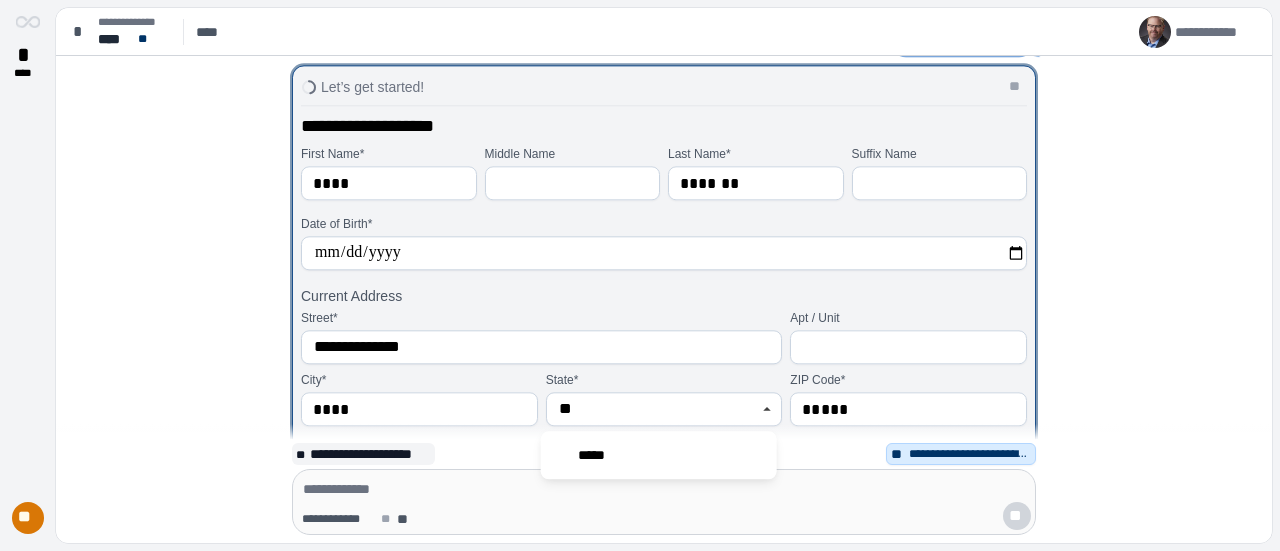 type on "*****" 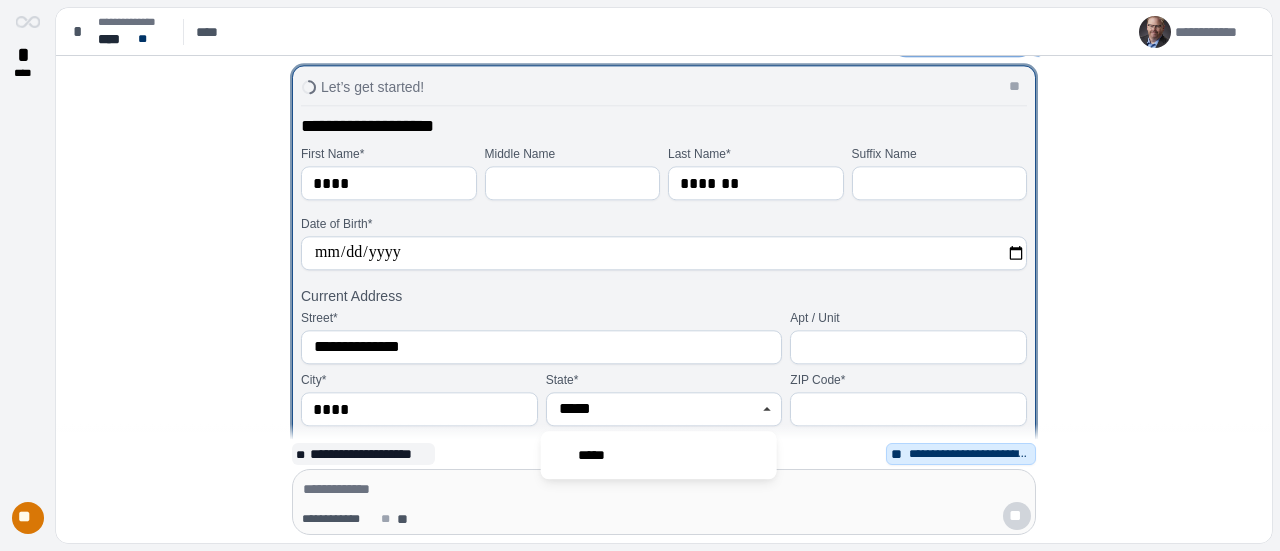 click on "[ADDRESS]" at bounding box center [541, 337] 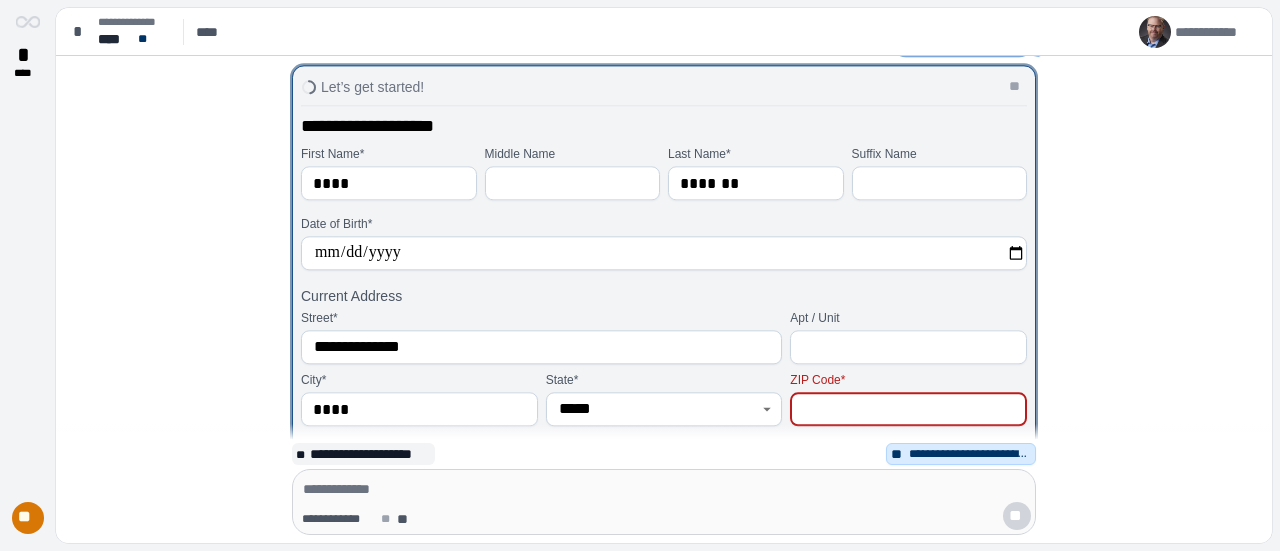 click at bounding box center [908, 409] 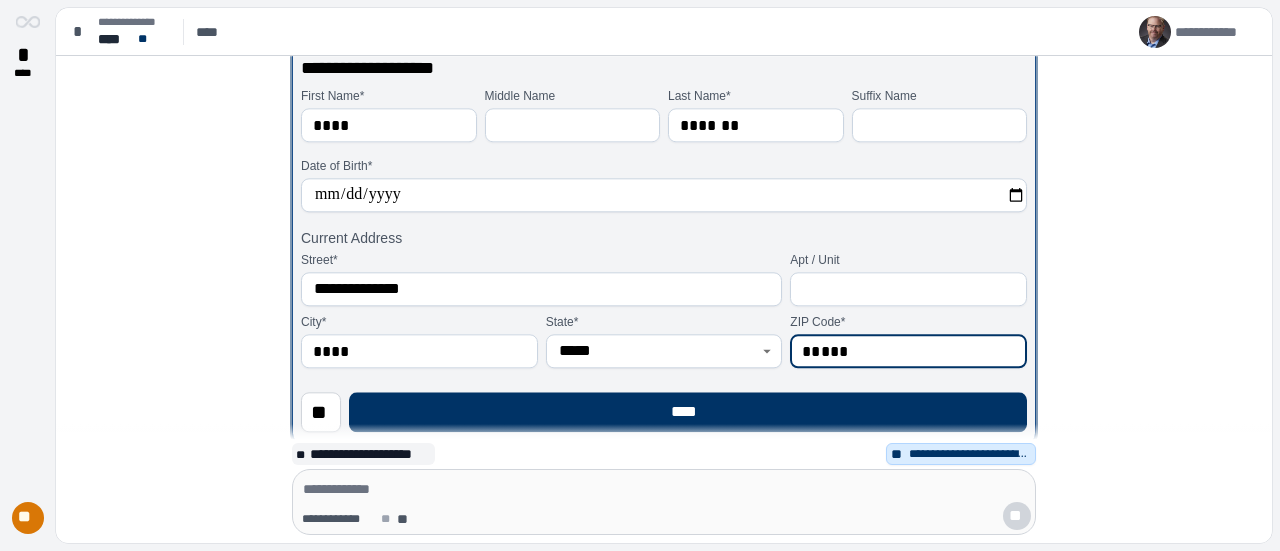 scroll, scrollTop: 0, scrollLeft: 0, axis: both 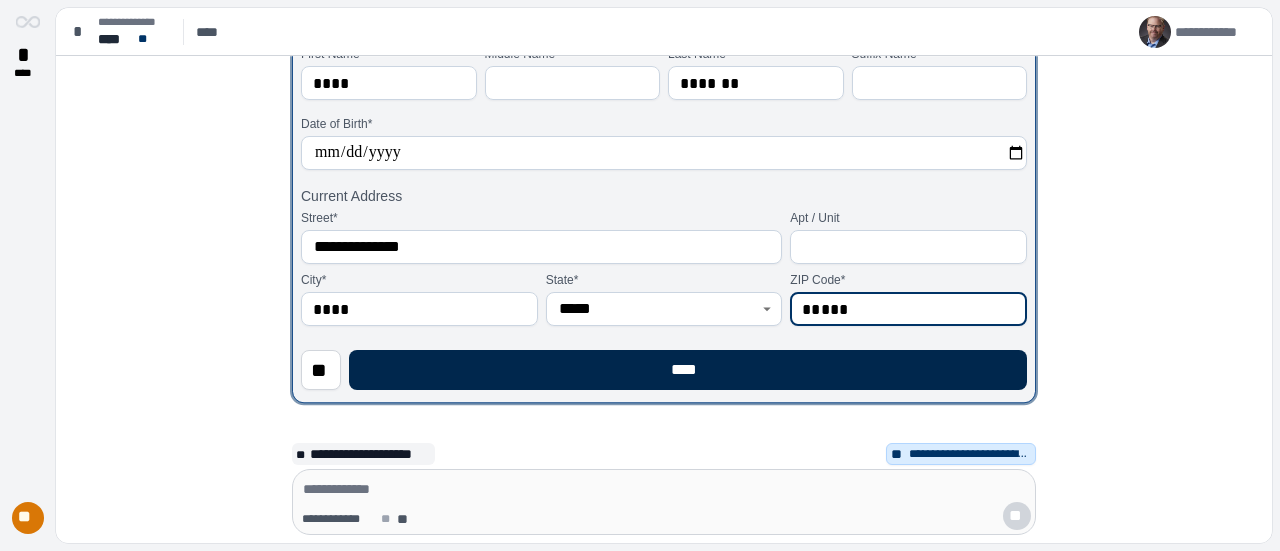 type on "*****" 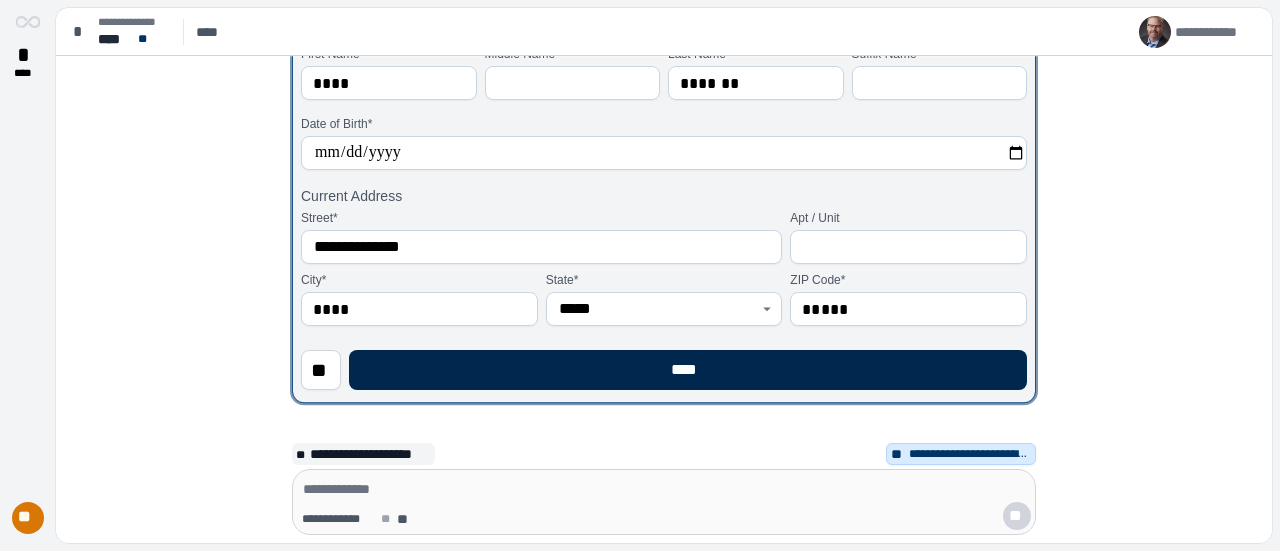 click on "****" at bounding box center [688, 370] 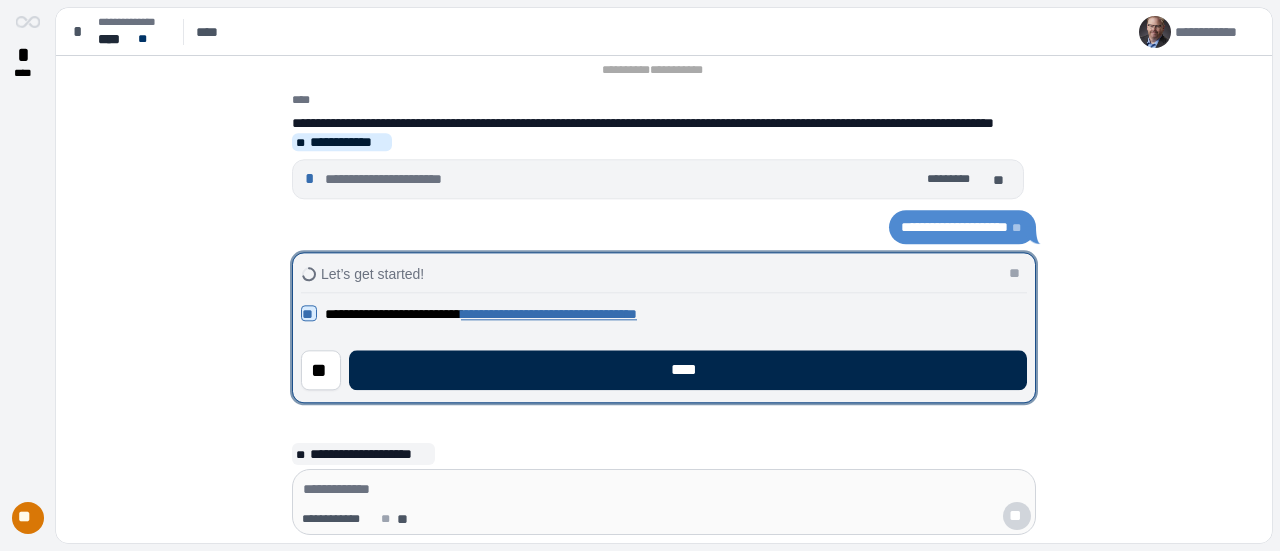 click on "****" at bounding box center (688, 370) 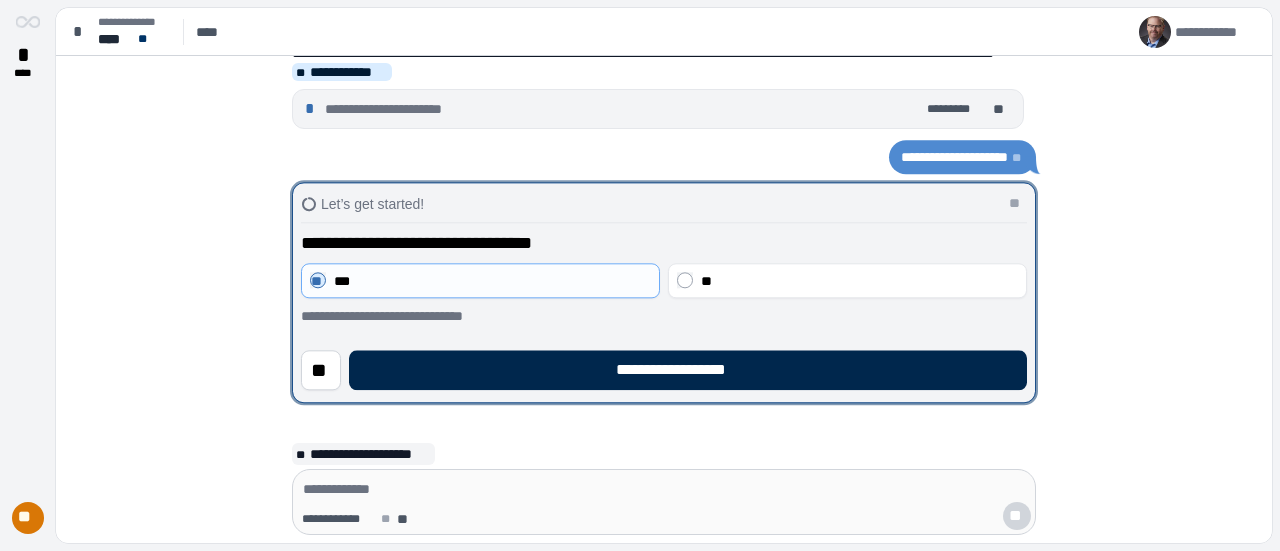 click on "**********" at bounding box center [688, 370] 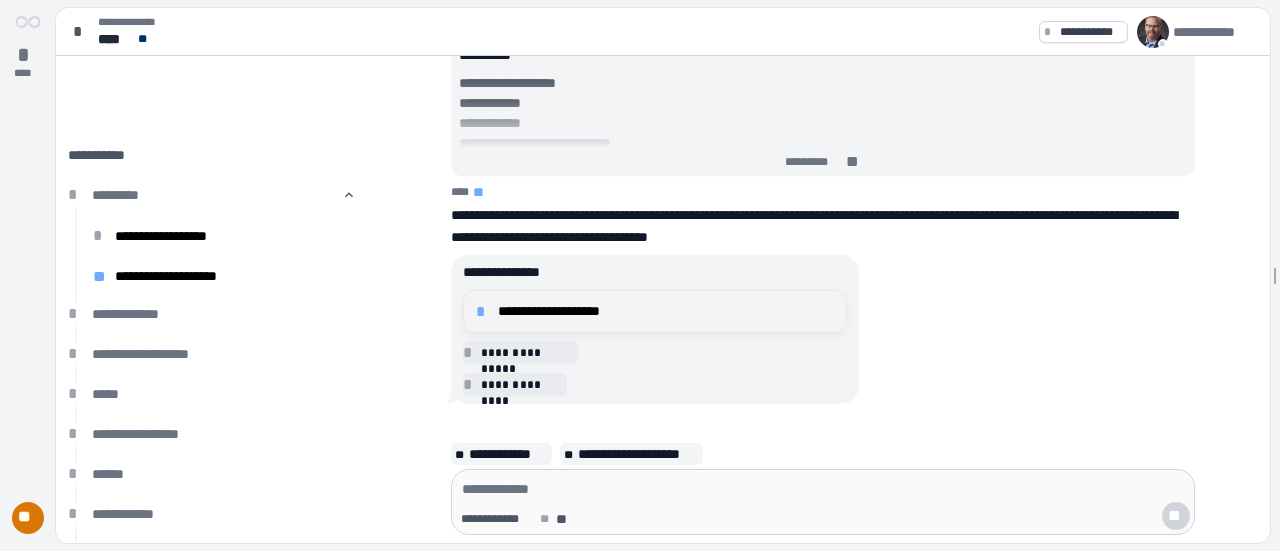 click on "**********" at bounding box center (666, 311) 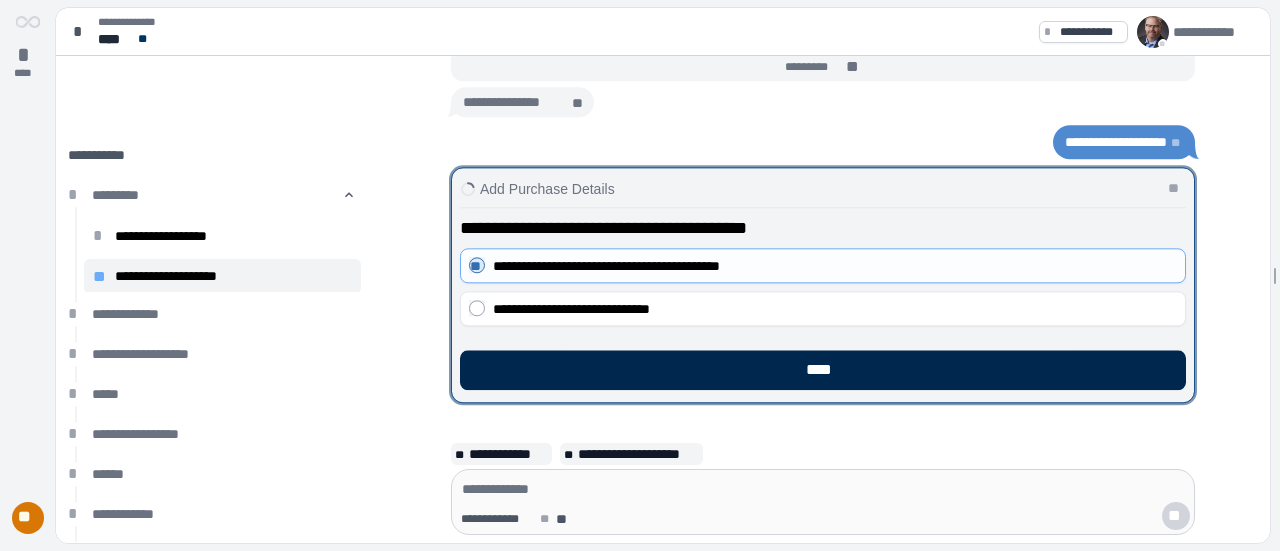 click on "****" at bounding box center (823, 370) 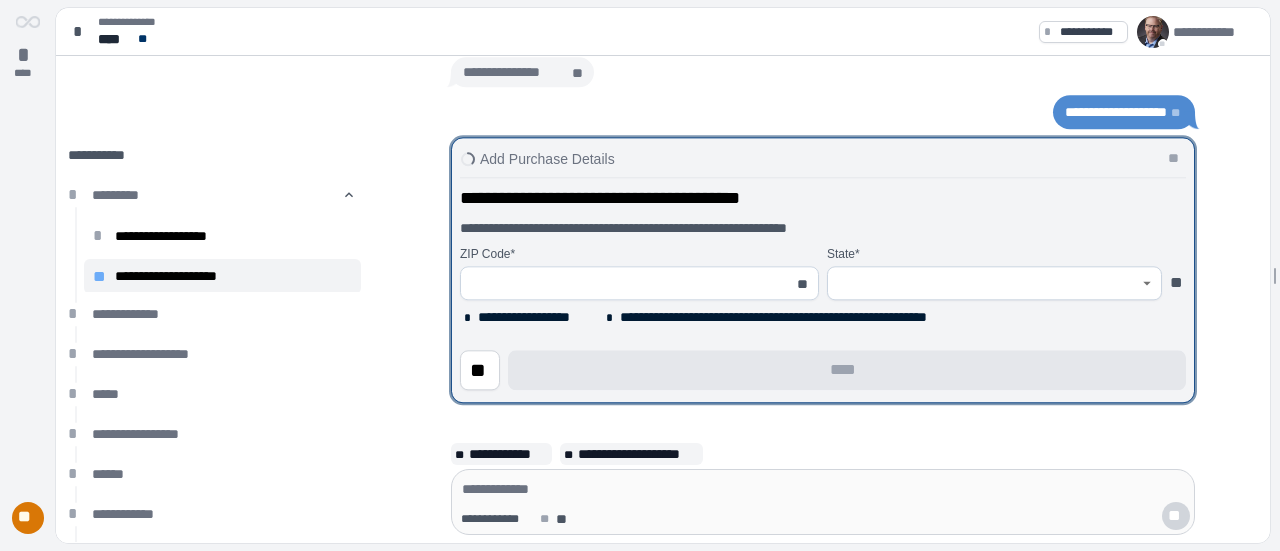click at bounding box center (628, 283) 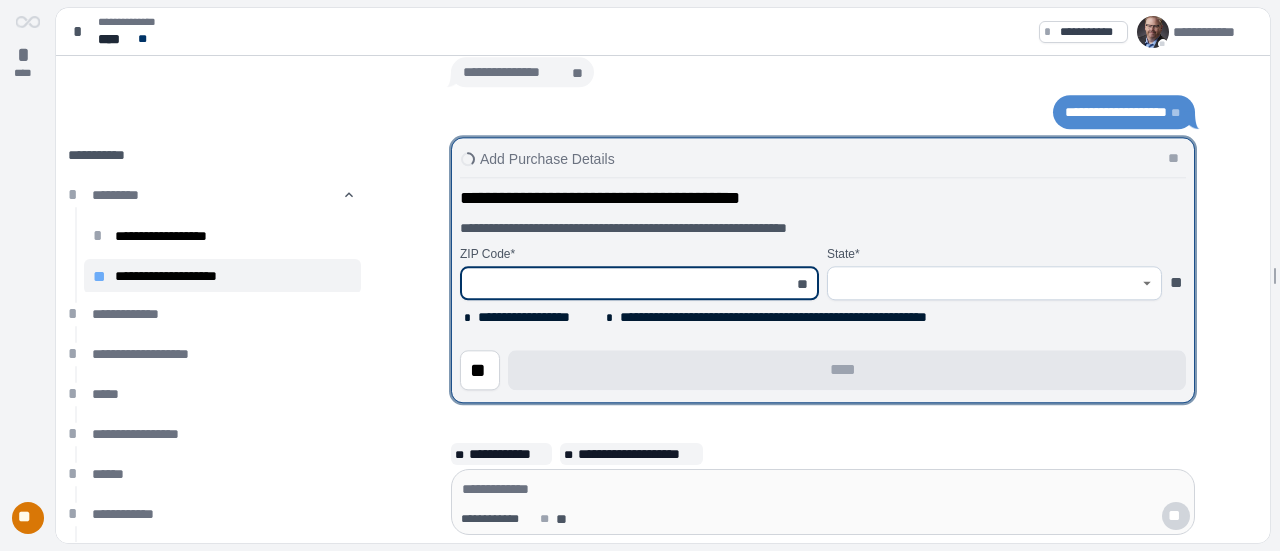 type on "*****" 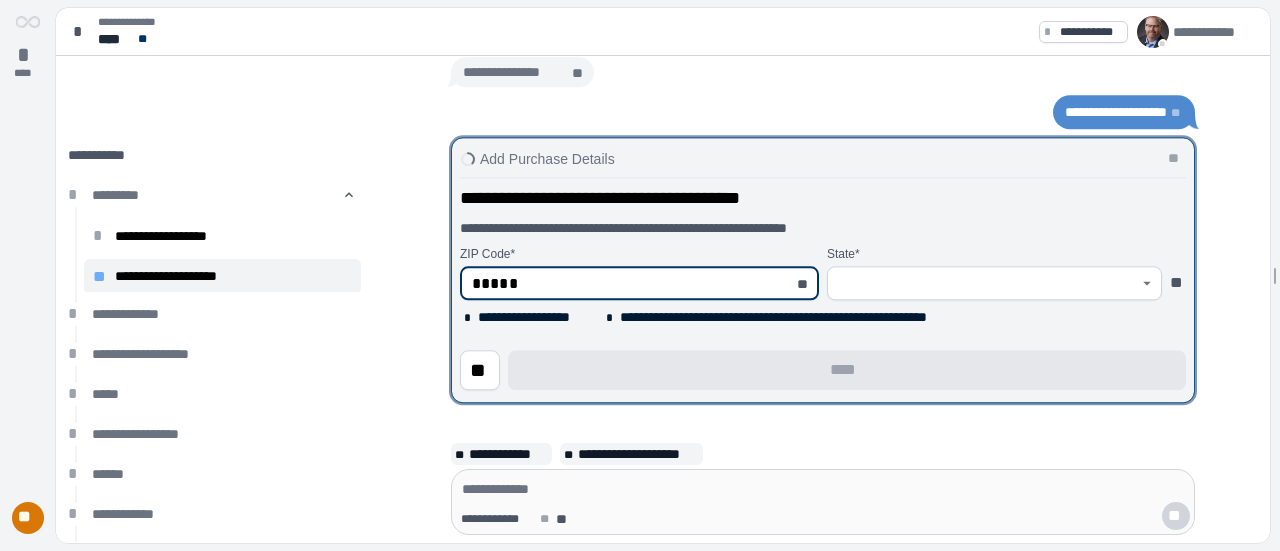 type on "*****" 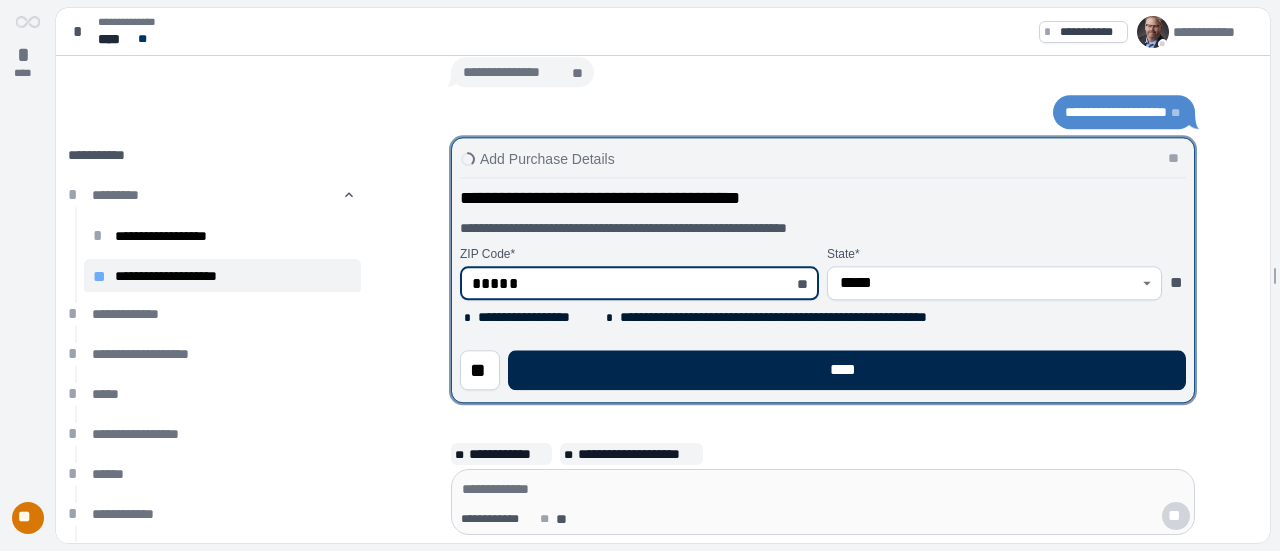 click on "****" at bounding box center (847, 370) 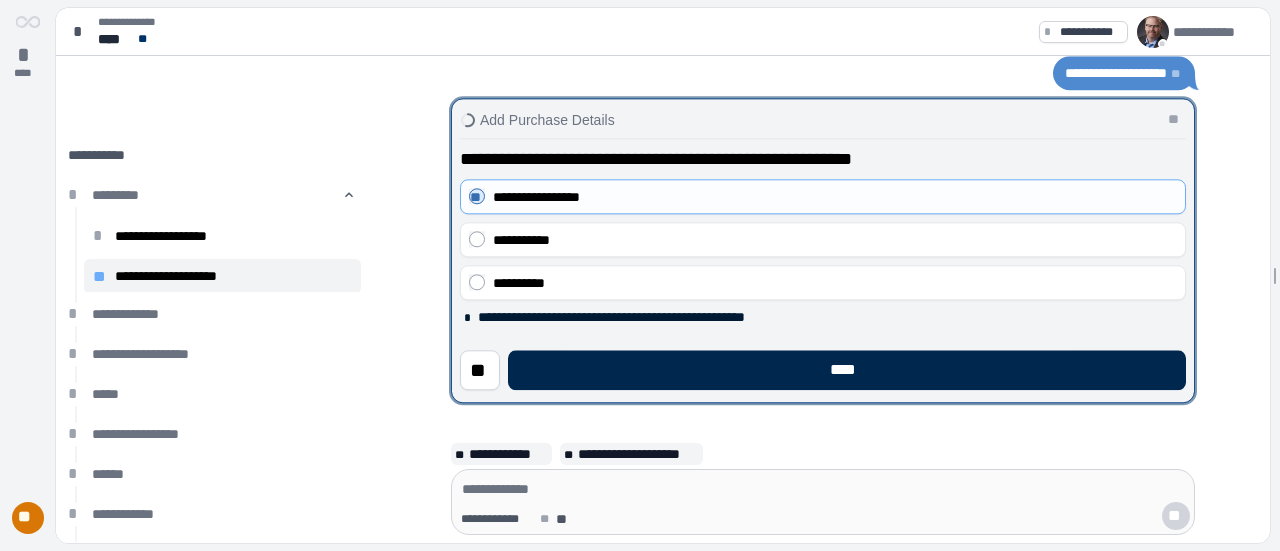 click on "****" at bounding box center [847, 370] 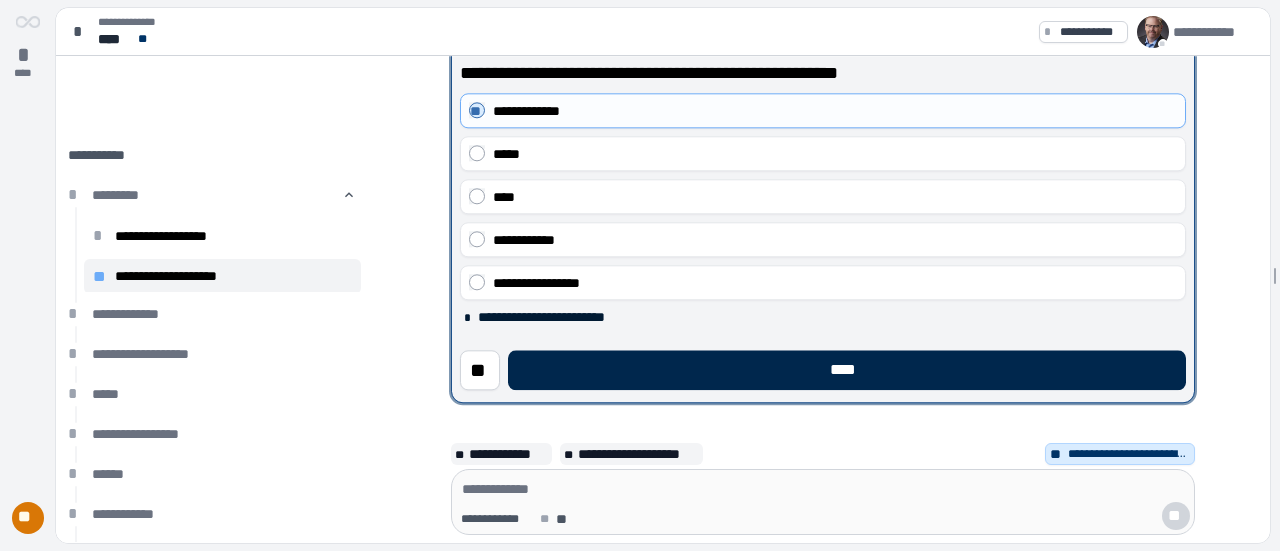 click on "****" at bounding box center [847, 370] 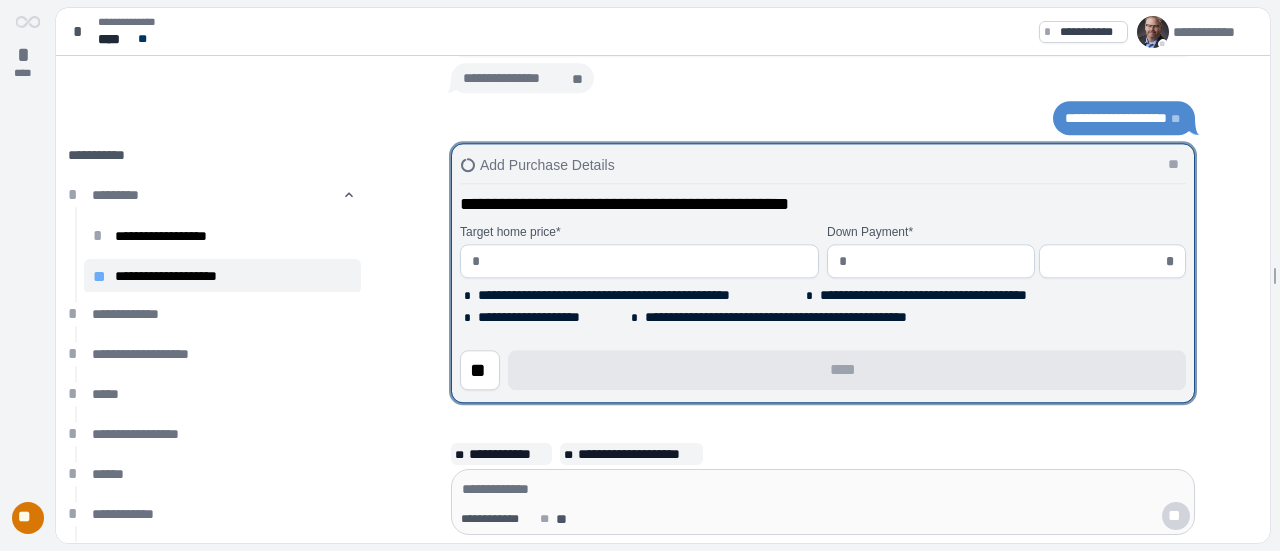 click at bounding box center (647, 261) 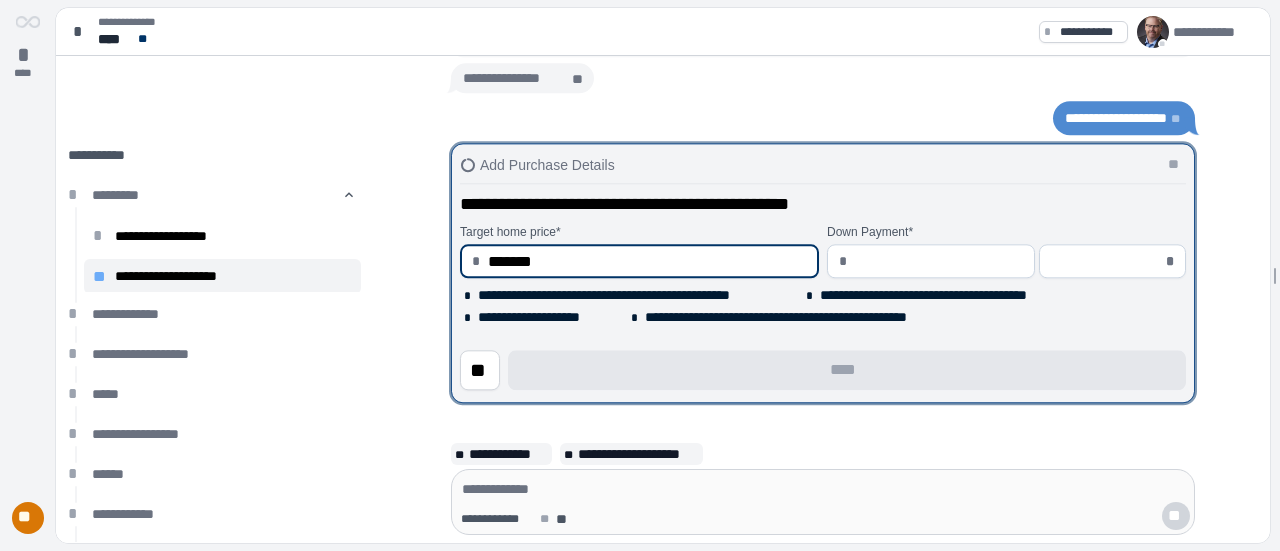 type on "**********" 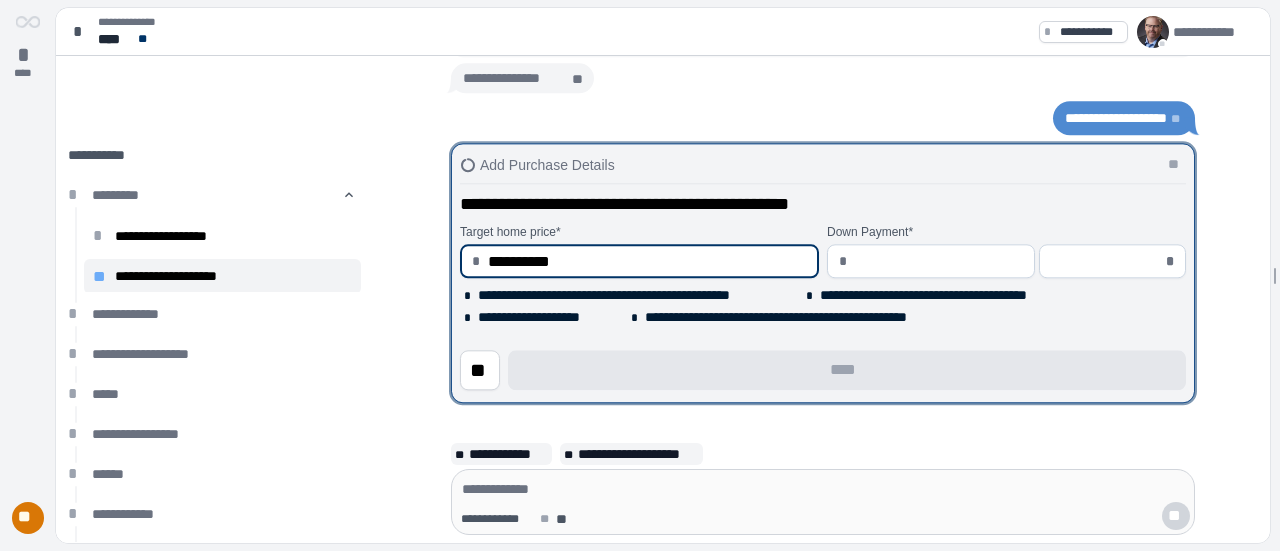 click at bounding box center [939, 261] 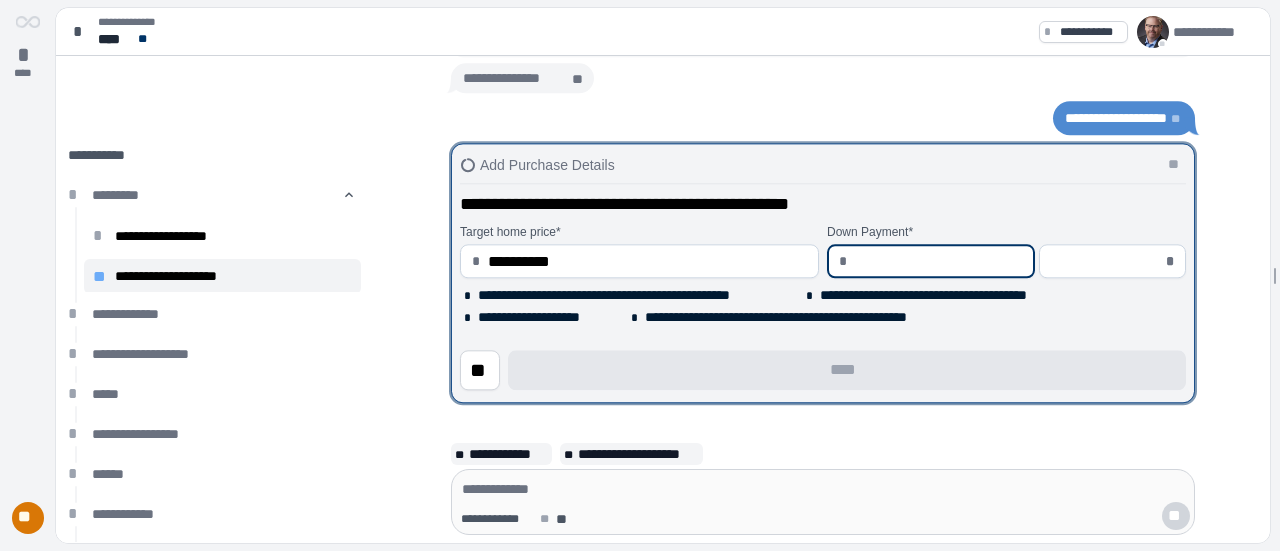 type on "*" 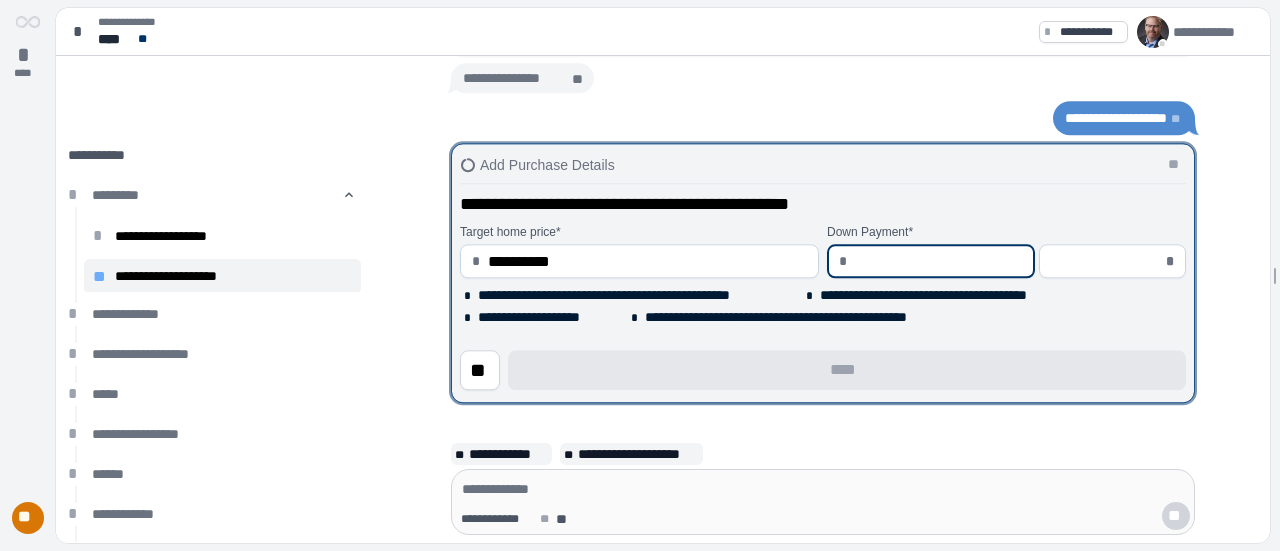 type on "*****" 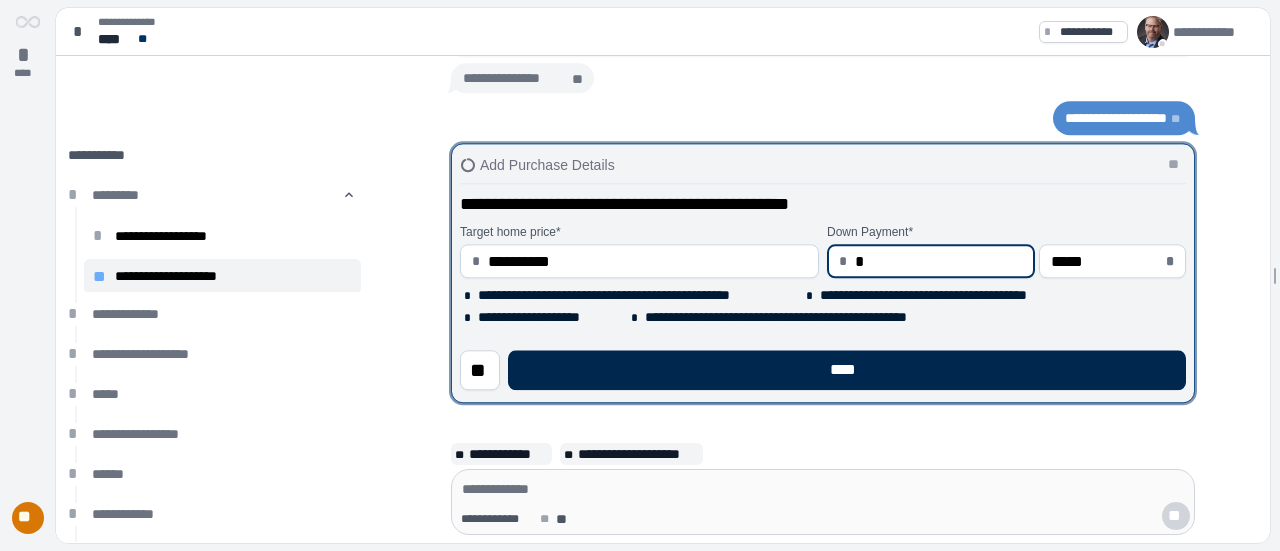 type on "****" 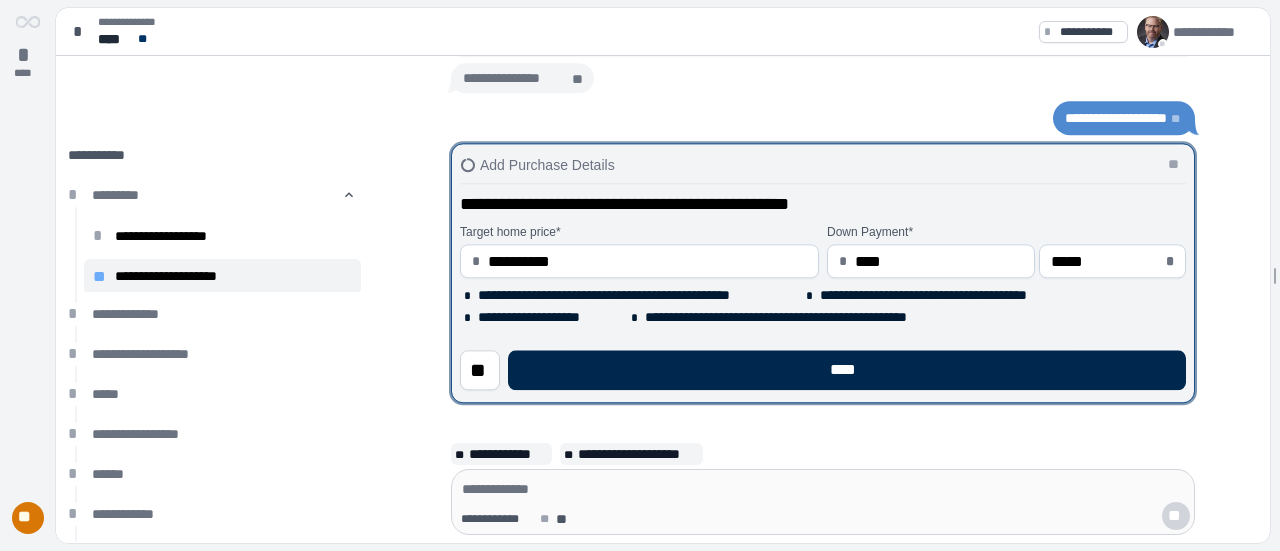 click on "****" at bounding box center (847, 370) 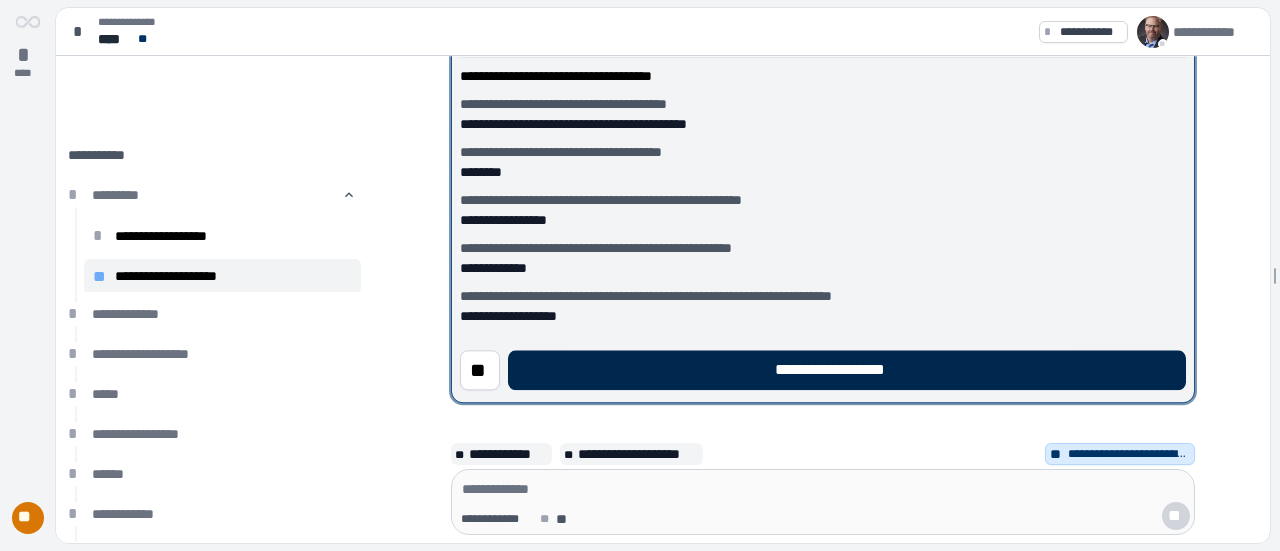 click on "**********" at bounding box center [847, 370] 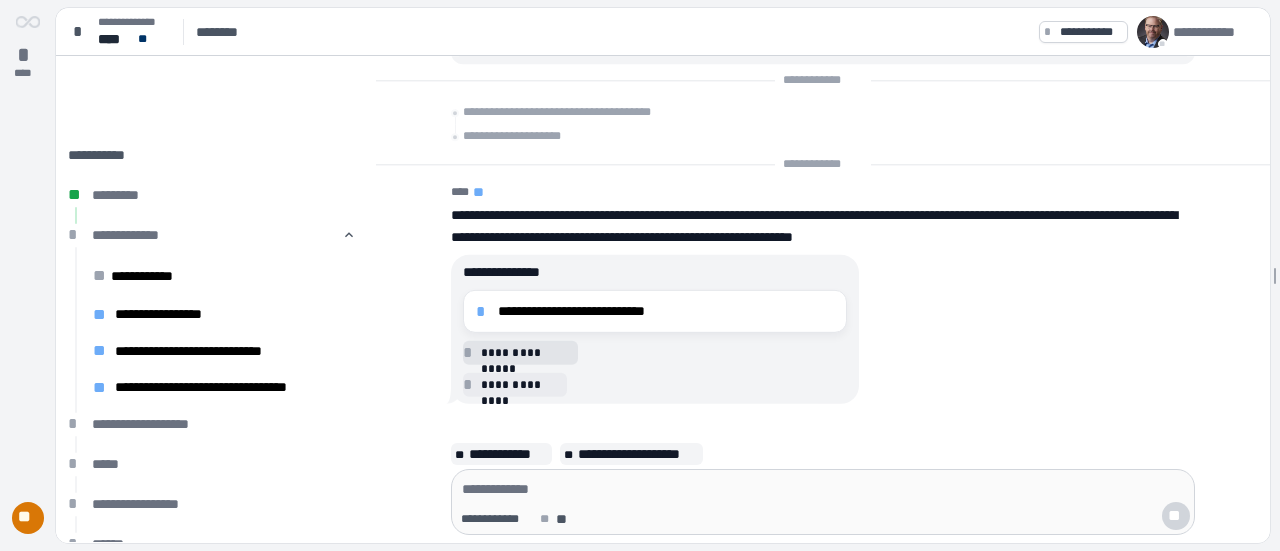 click on "**********" at bounding box center [666, 311] 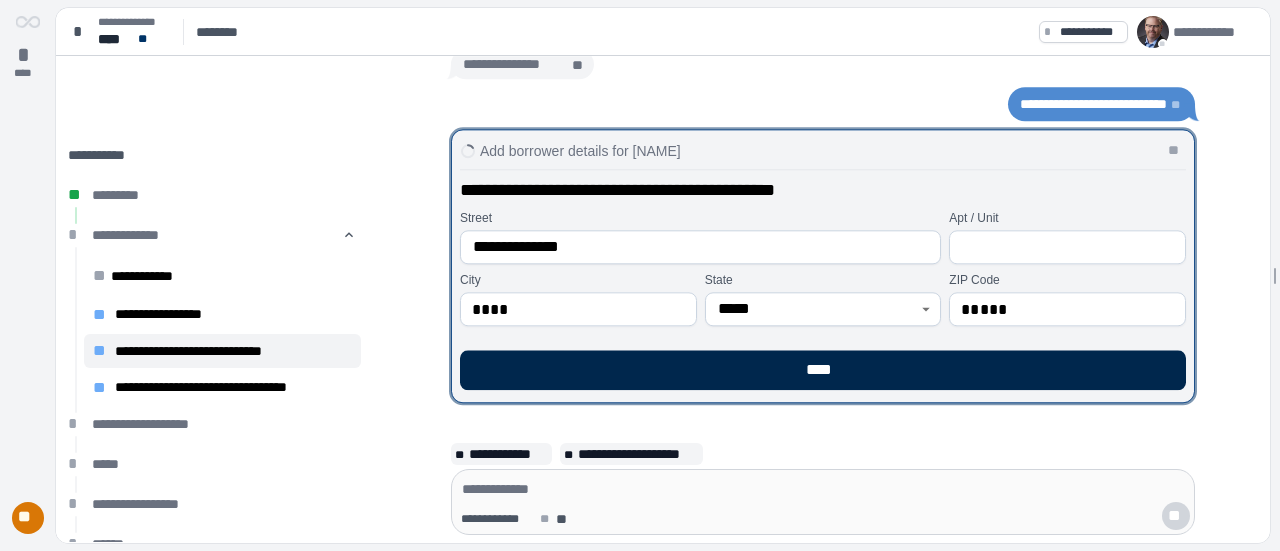 click on "****" at bounding box center [823, 370] 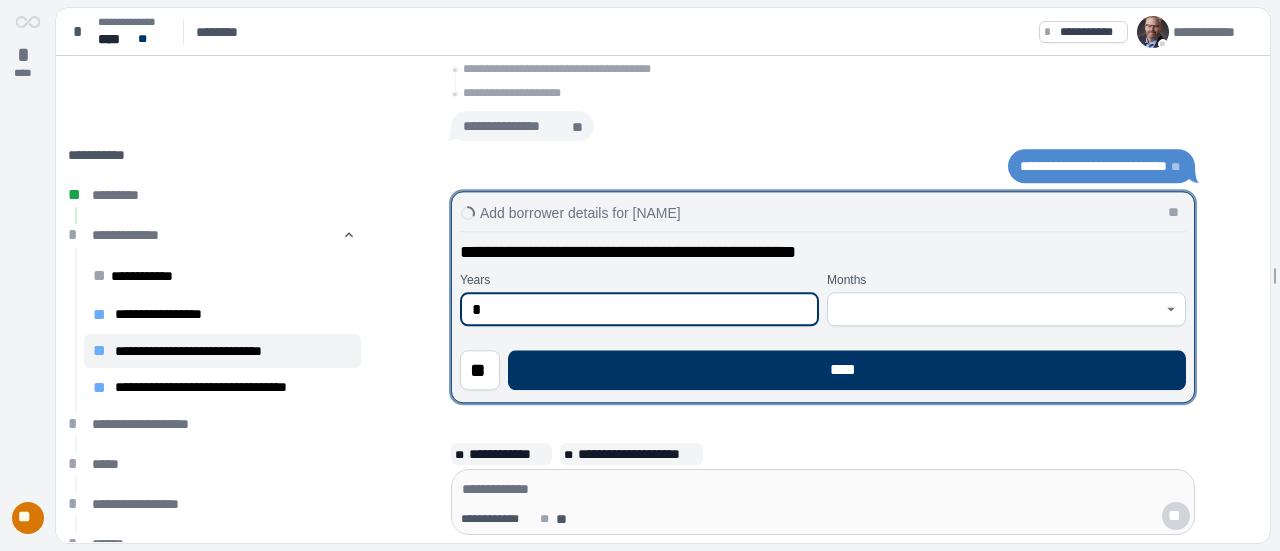 click at bounding box center [995, 309] 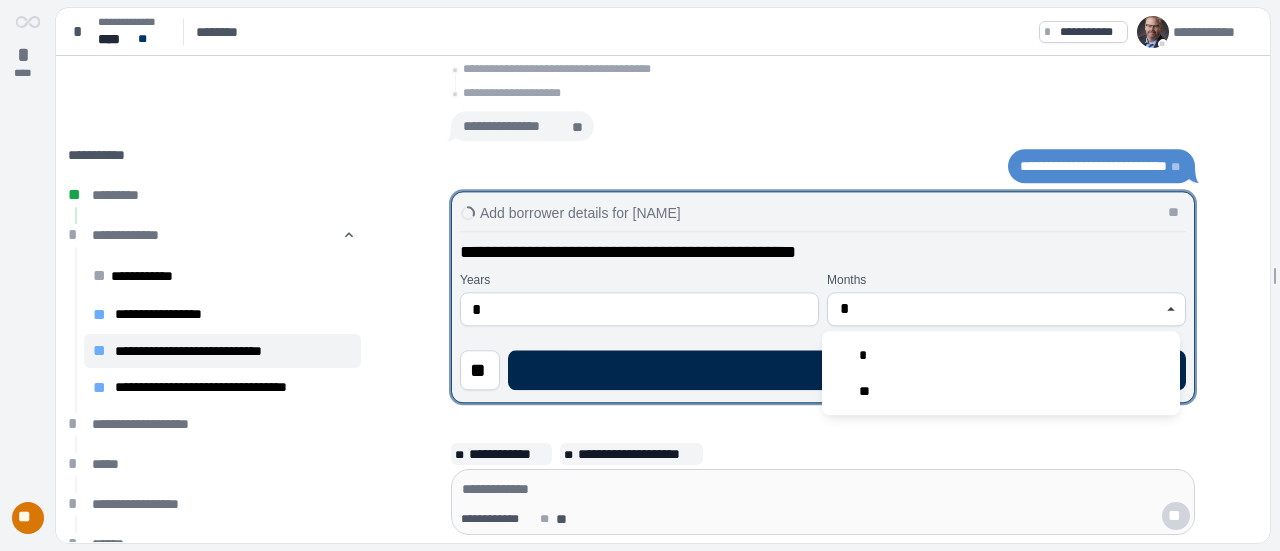 type on "**" 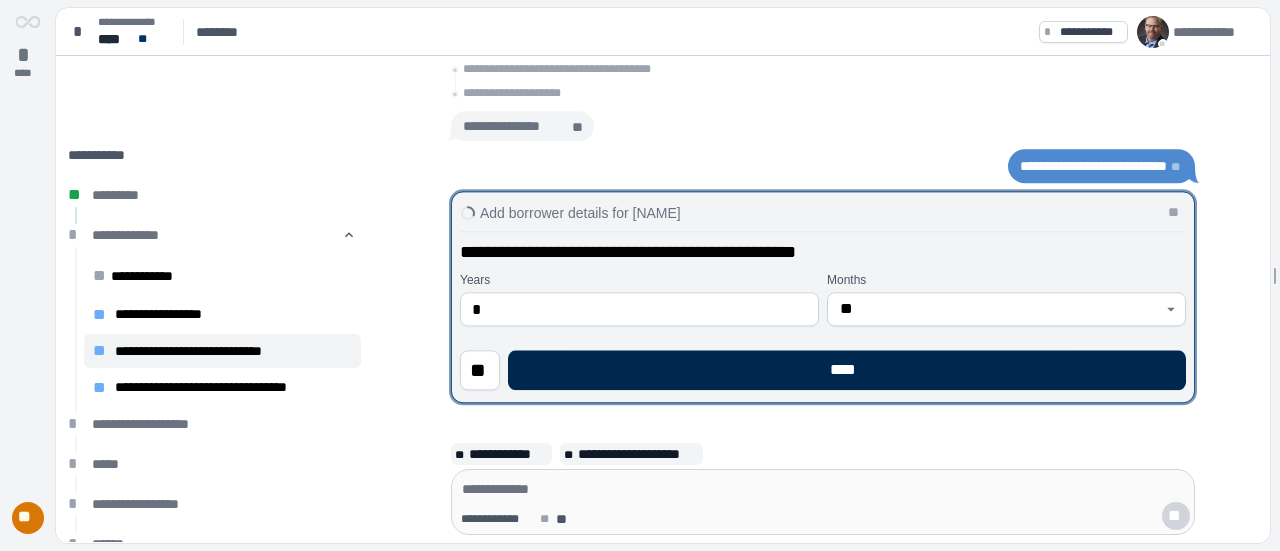 click on "****" at bounding box center (847, 370) 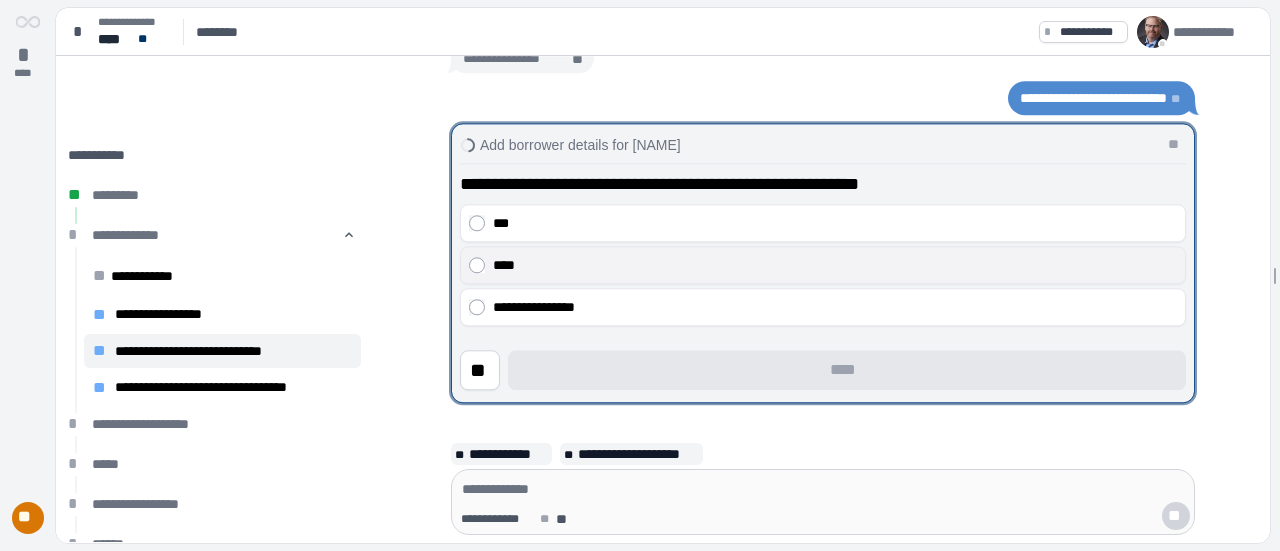 click on "****" at bounding box center (823, 265) 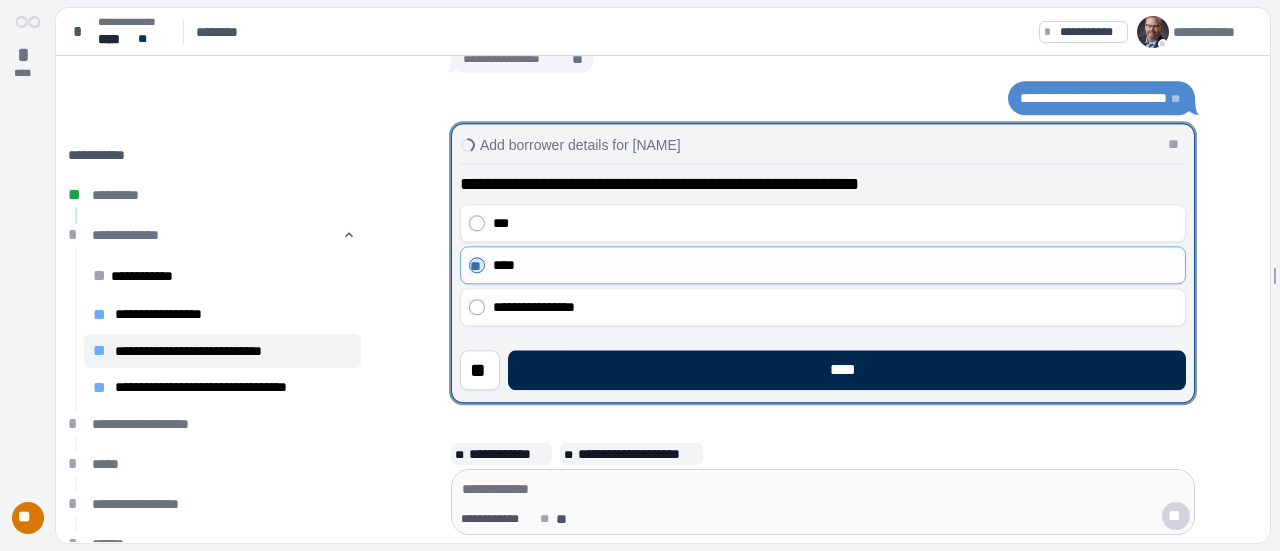 click on "****" at bounding box center [847, 370] 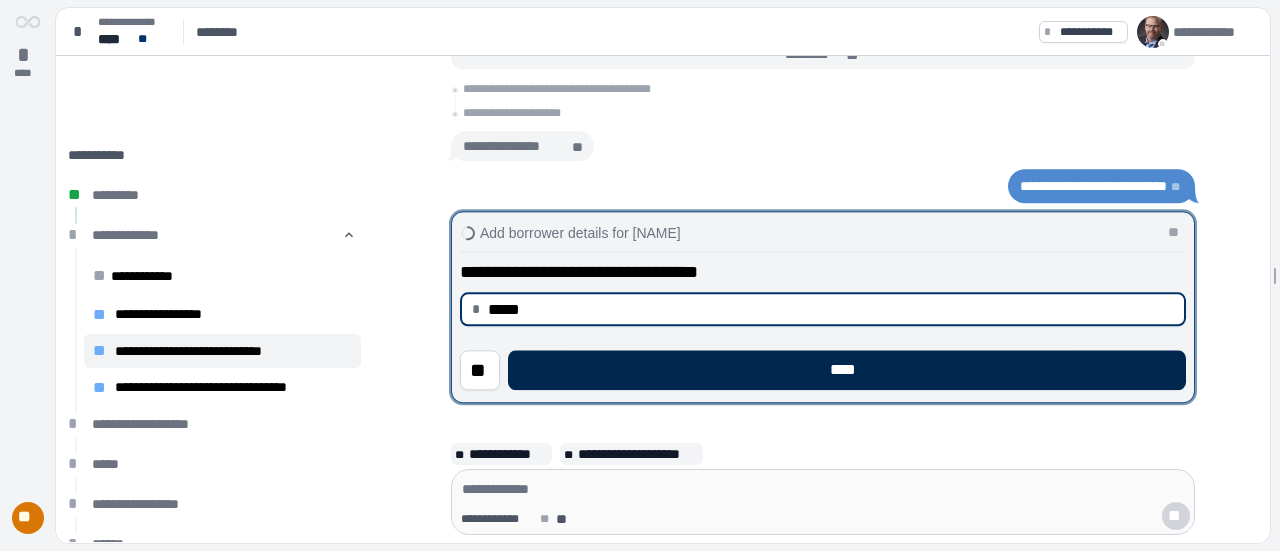 type on "********" 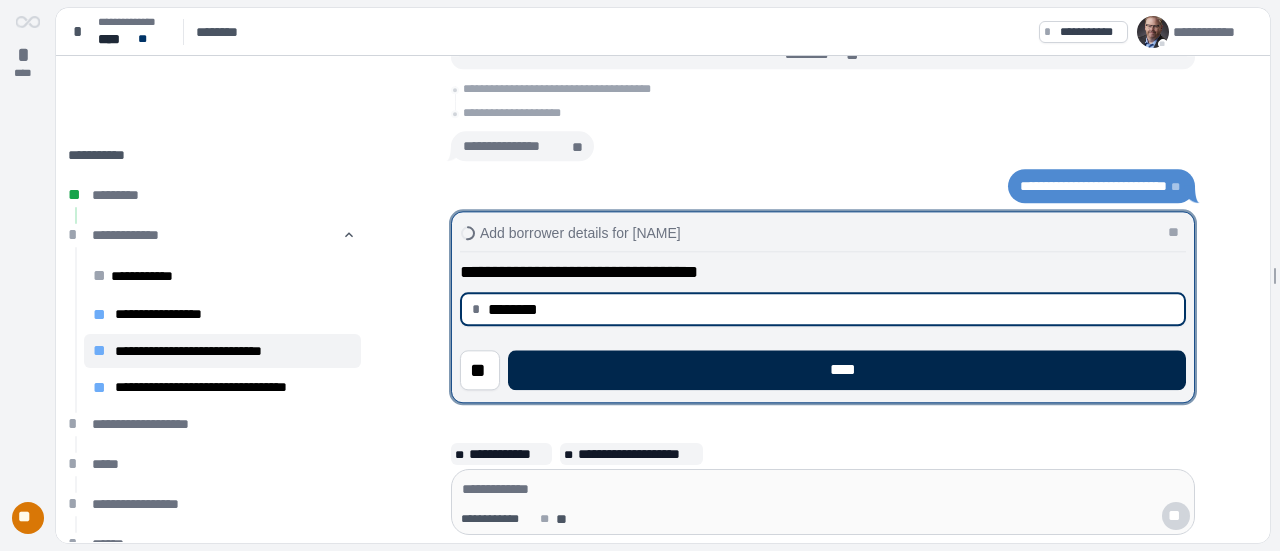 click on "****" at bounding box center [847, 370] 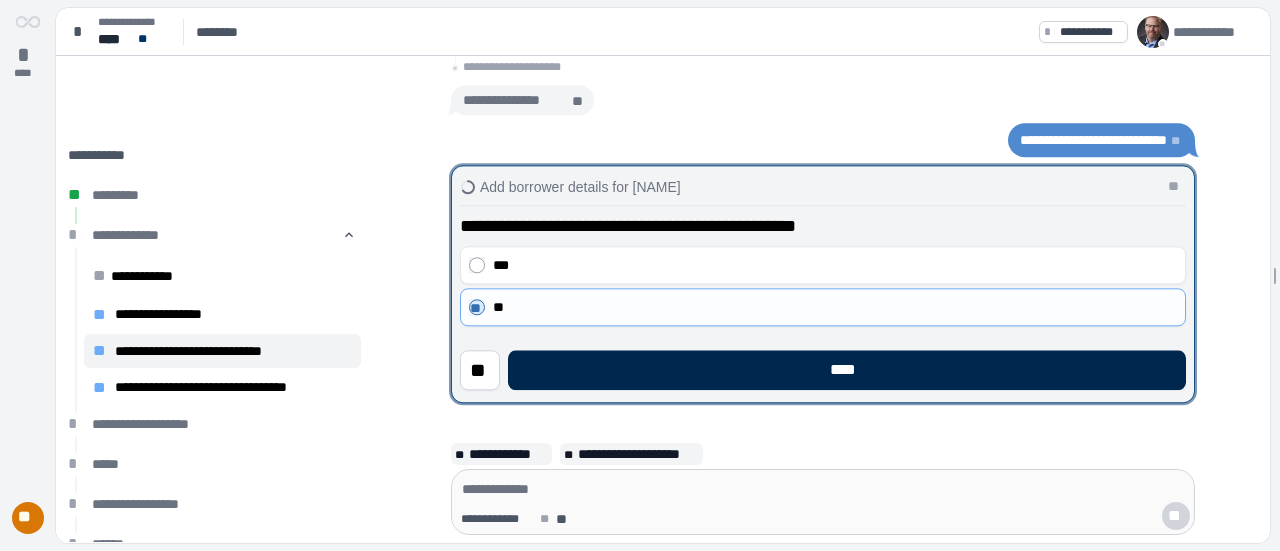 click on "****" at bounding box center (847, 370) 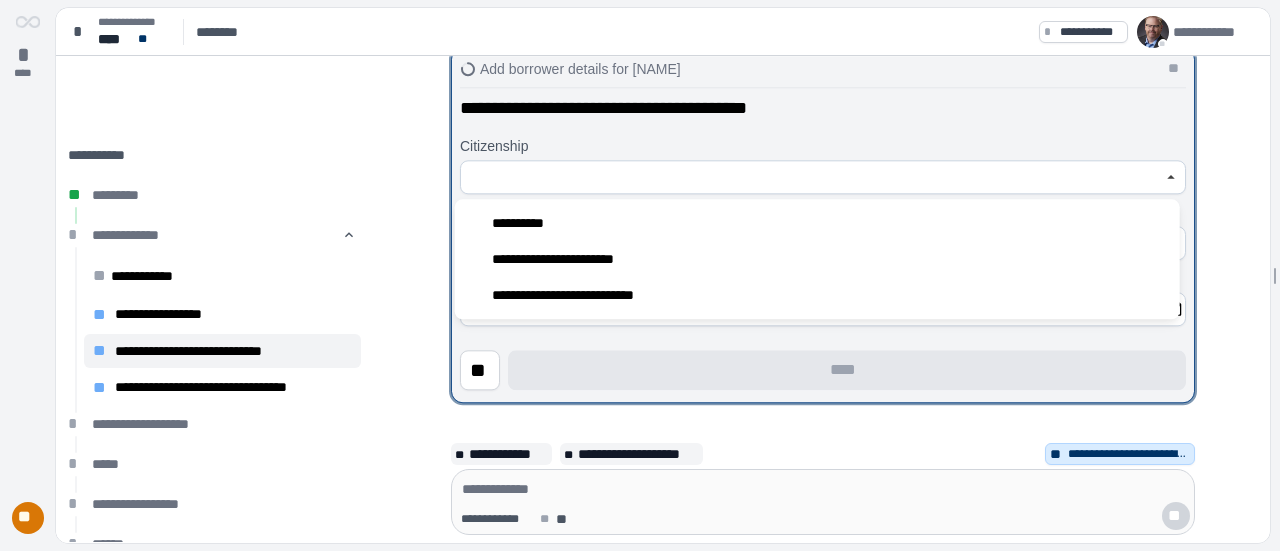 click at bounding box center [812, 177] 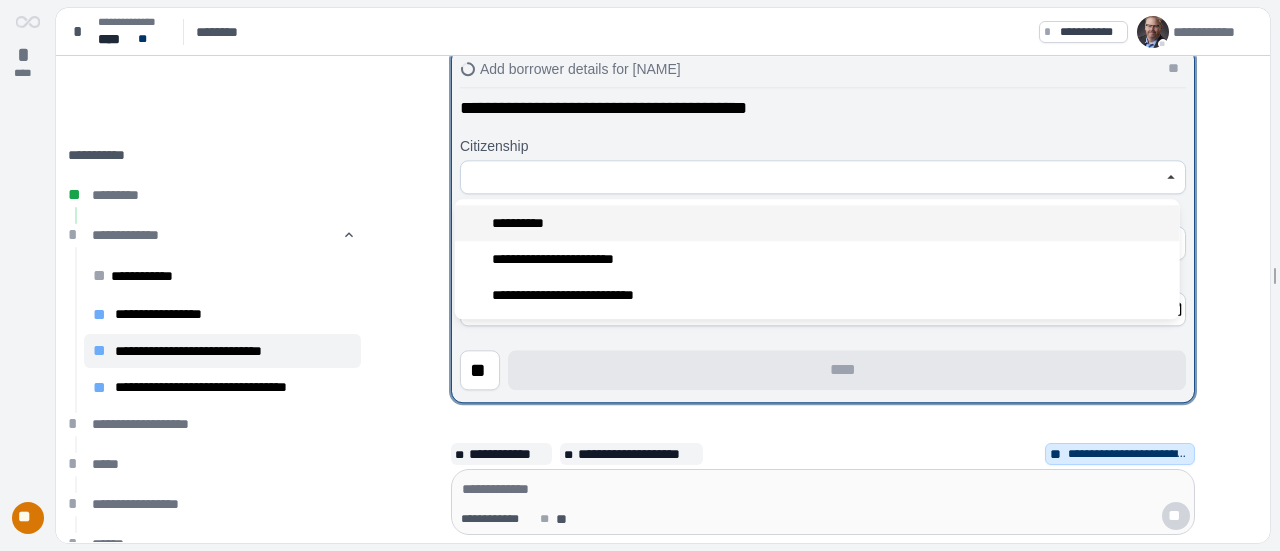click on "**********" at bounding box center [817, 223] 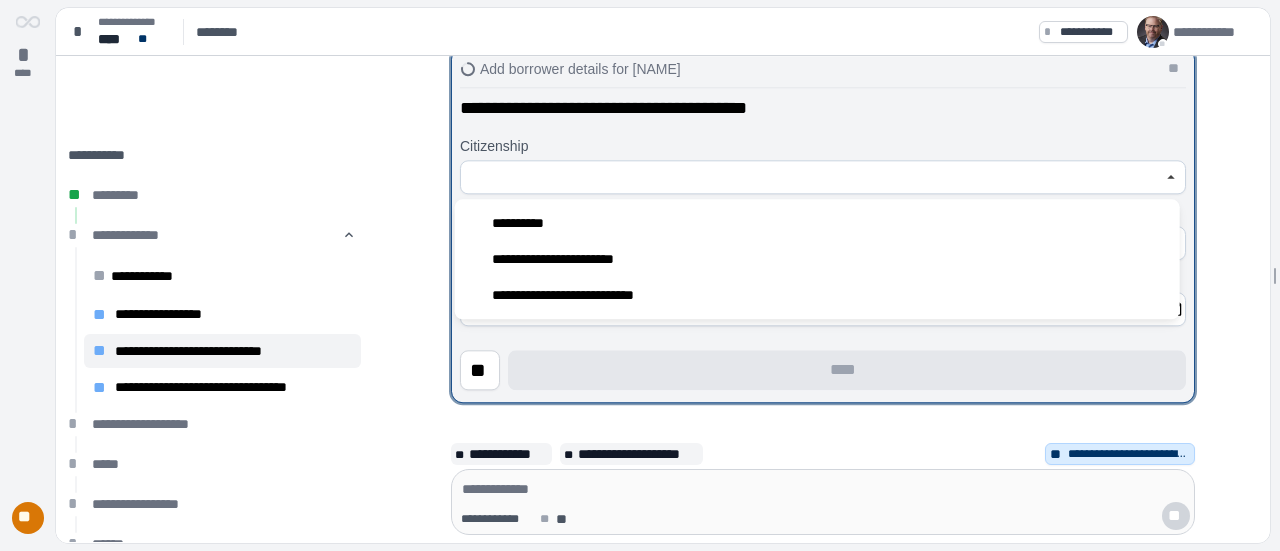 type on "**********" 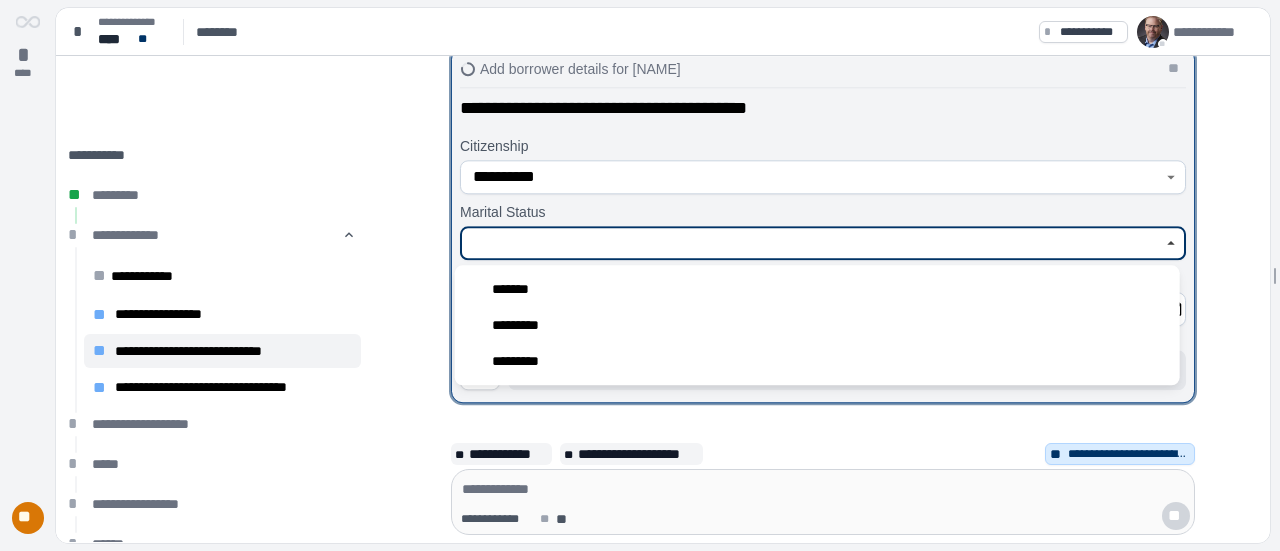 click at bounding box center [812, 243] 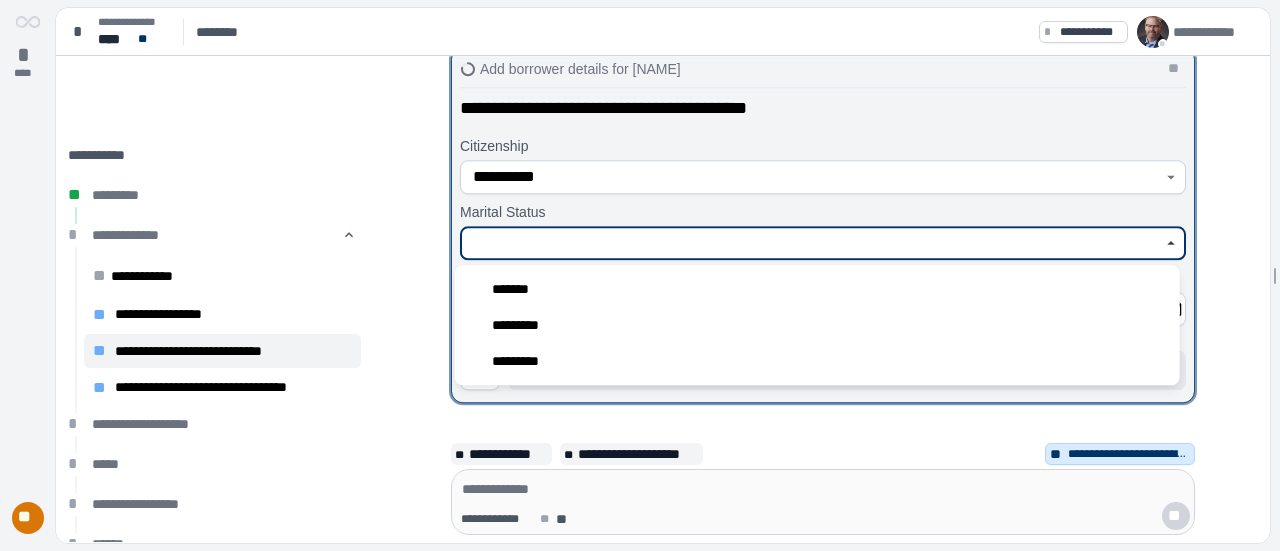 click on "*******" at bounding box center (817, 289) 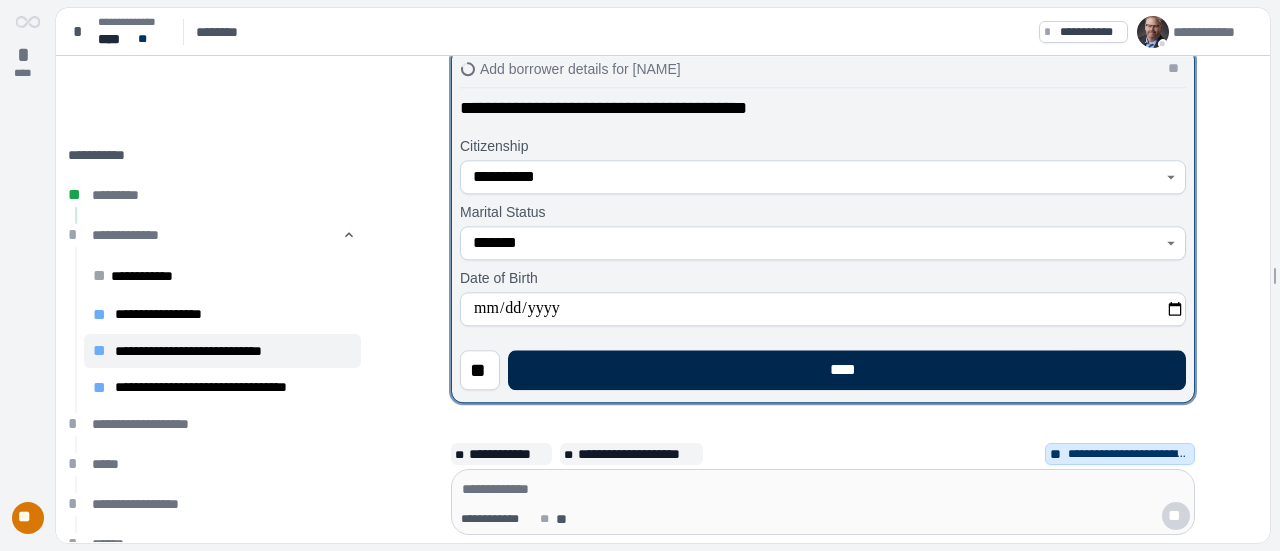 click on "****" at bounding box center [847, 370] 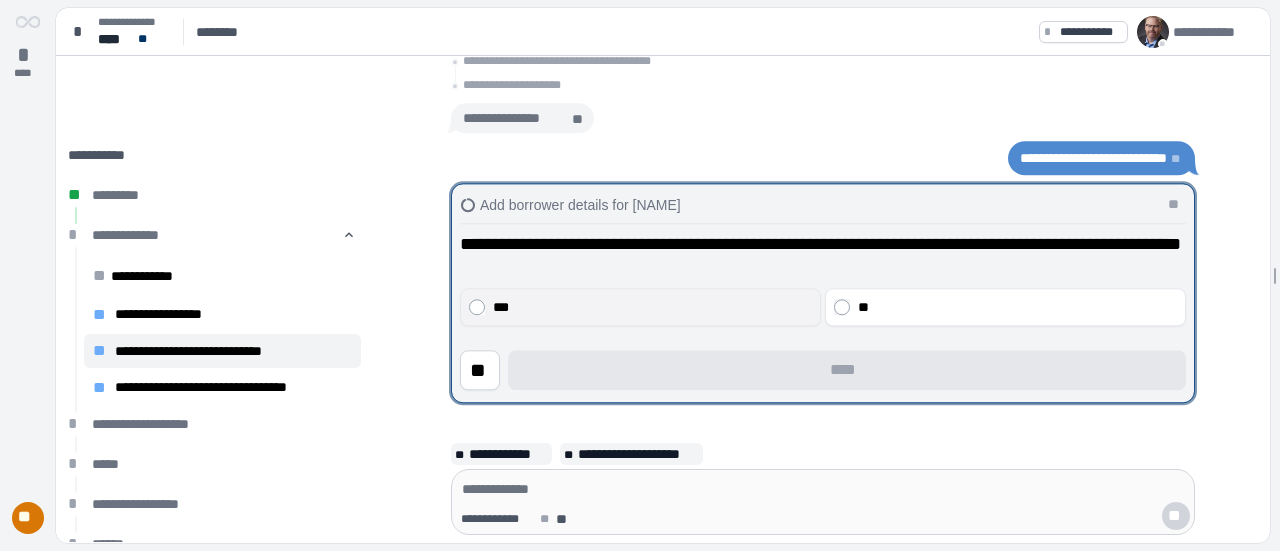 click on "***" at bounding box center (640, 307) 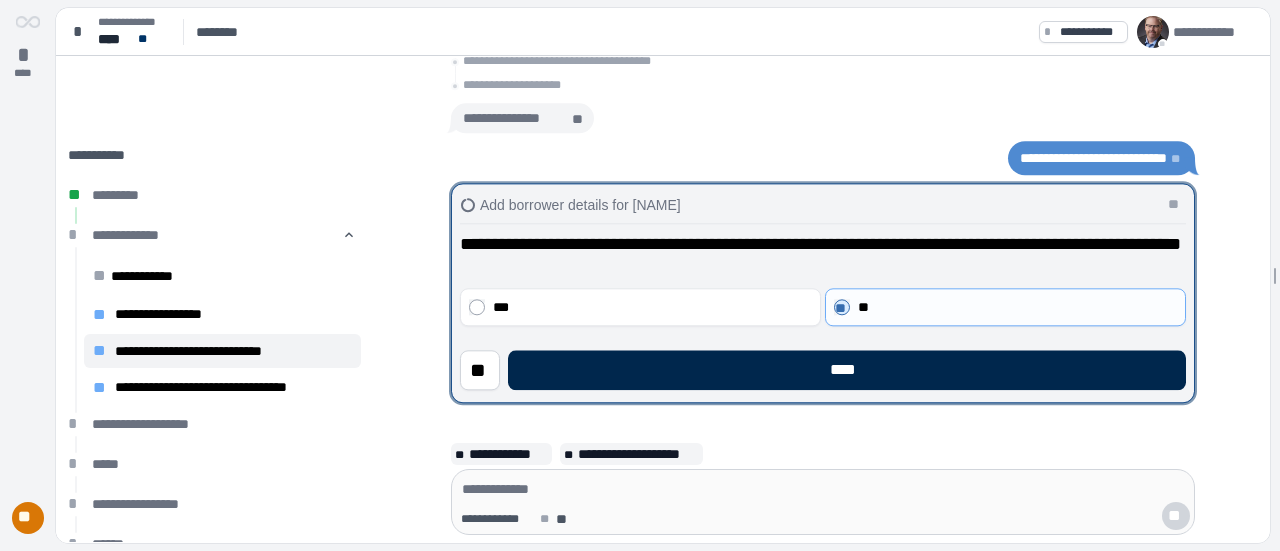 click on "****" at bounding box center [847, 370] 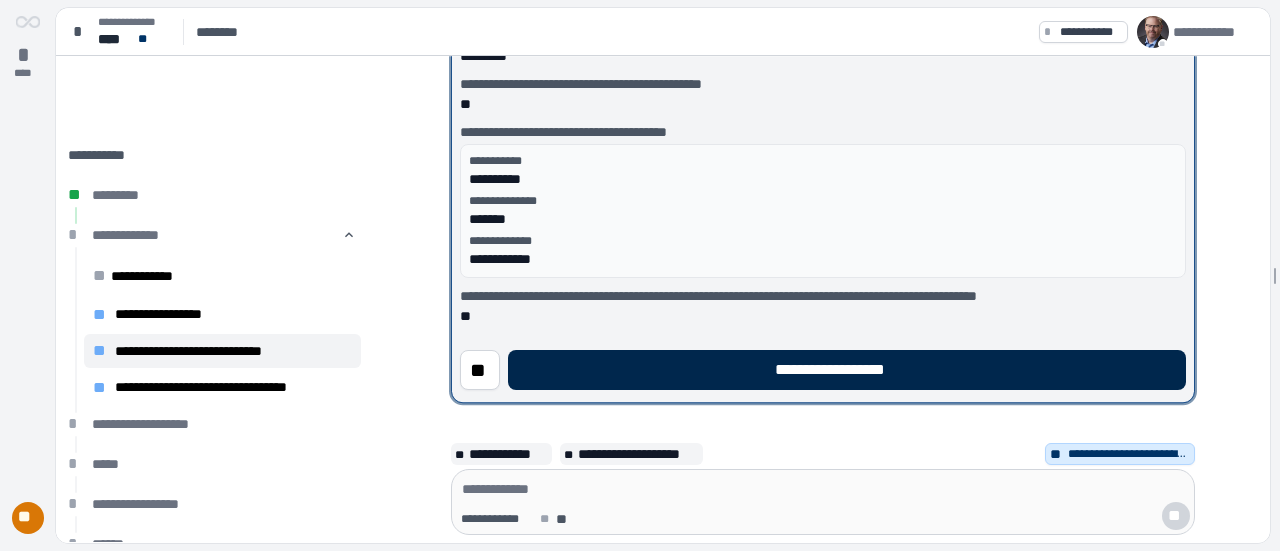 click on "**********" at bounding box center [847, 370] 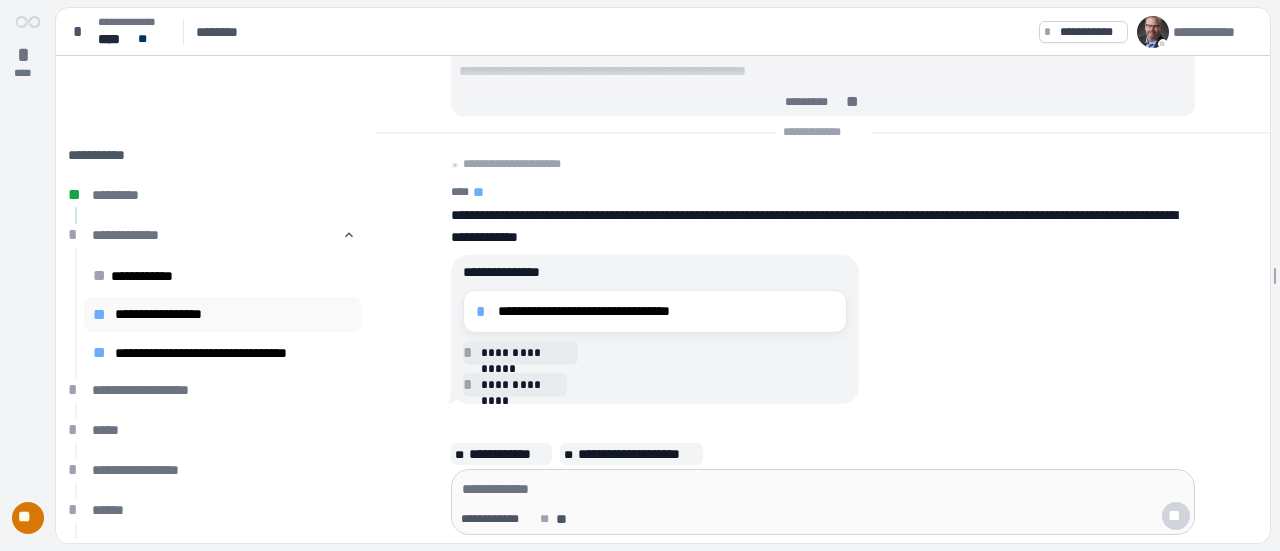 click on "**********" at bounding box center (234, 314) 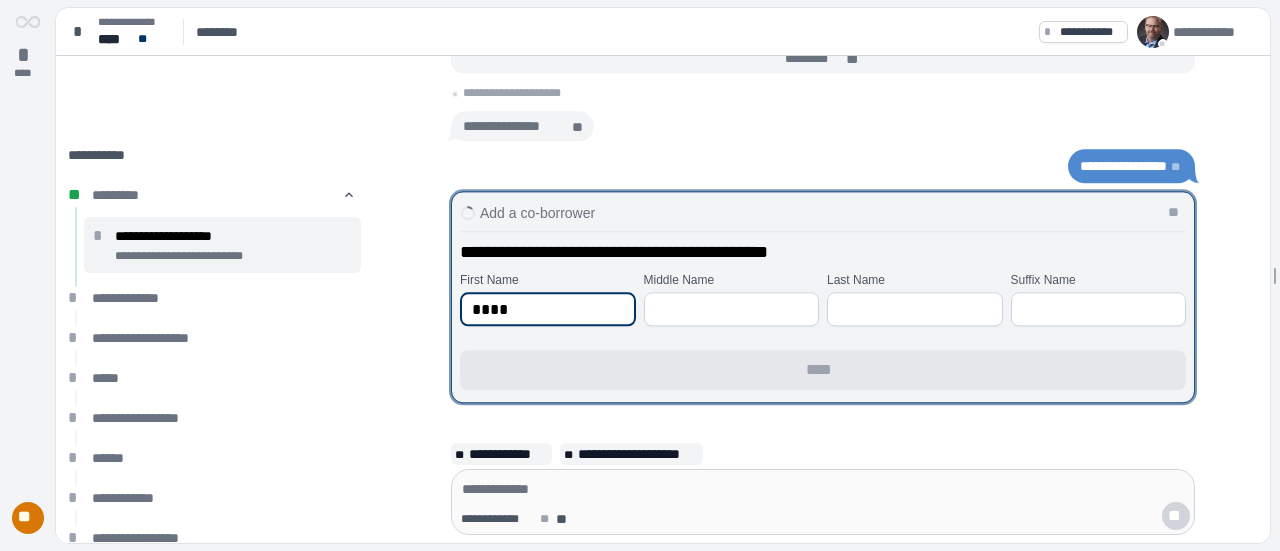type on "****" 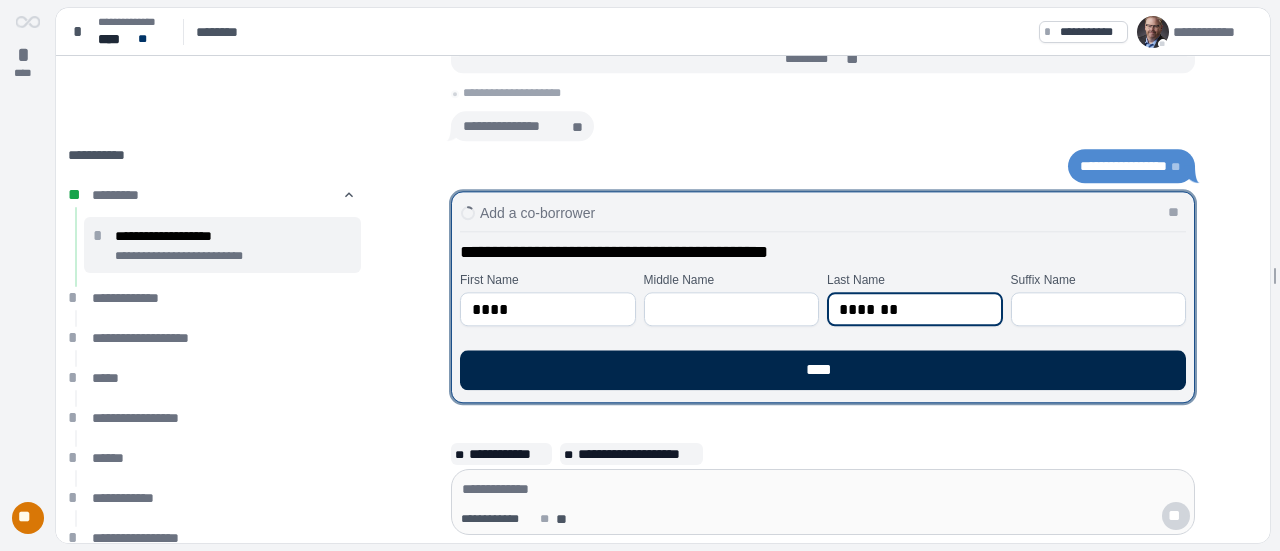 type on "*******" 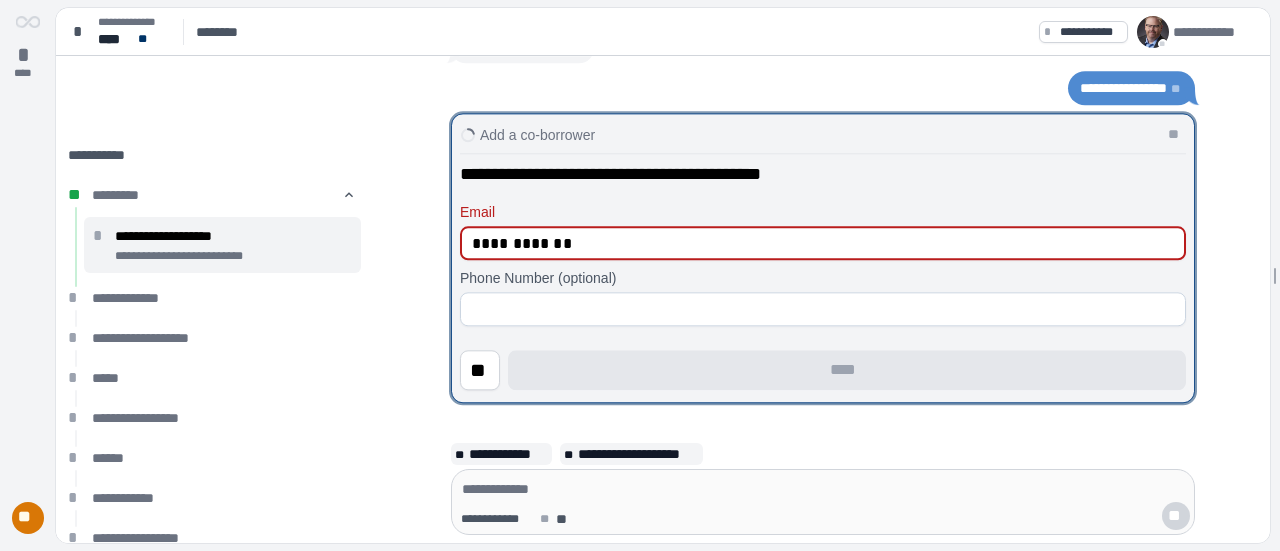 click on "**********" at bounding box center (823, 243) 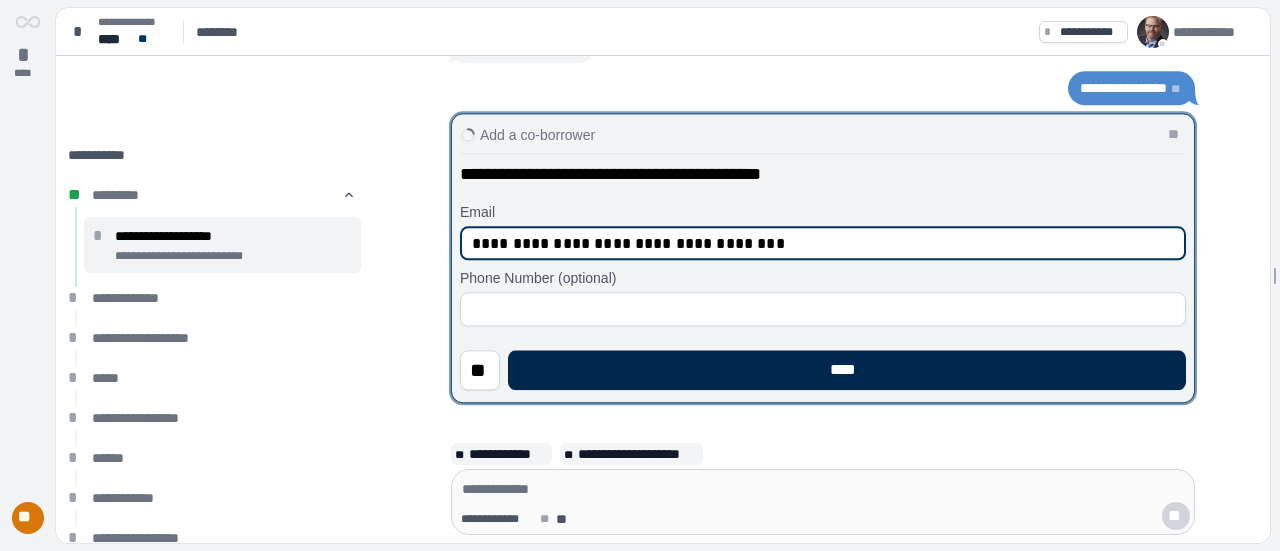 type on "**********" 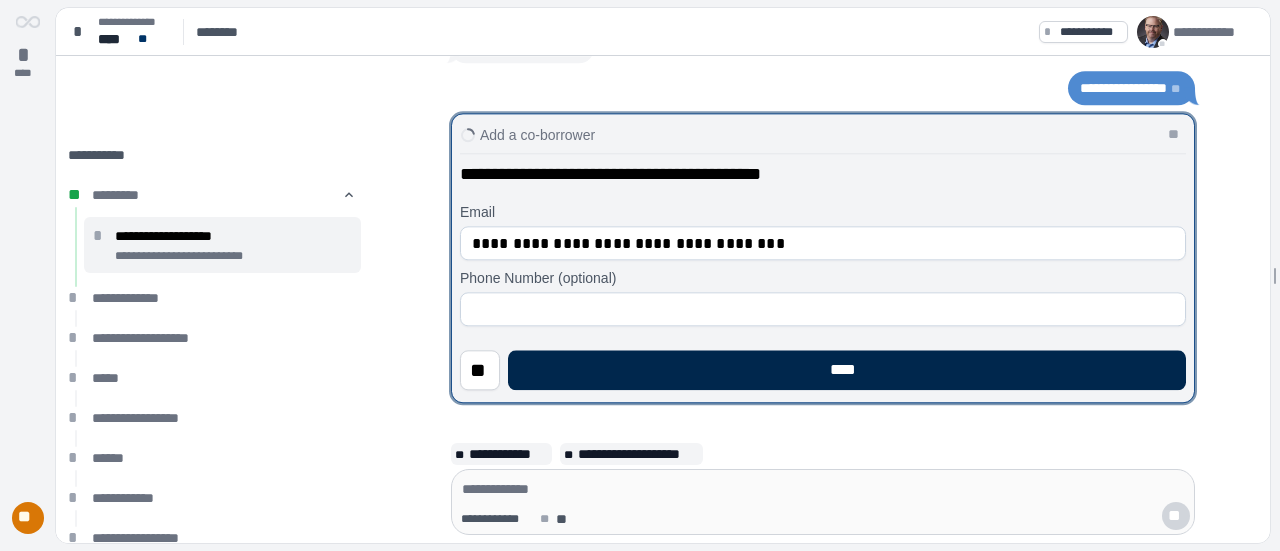 click on "****" at bounding box center [847, 370] 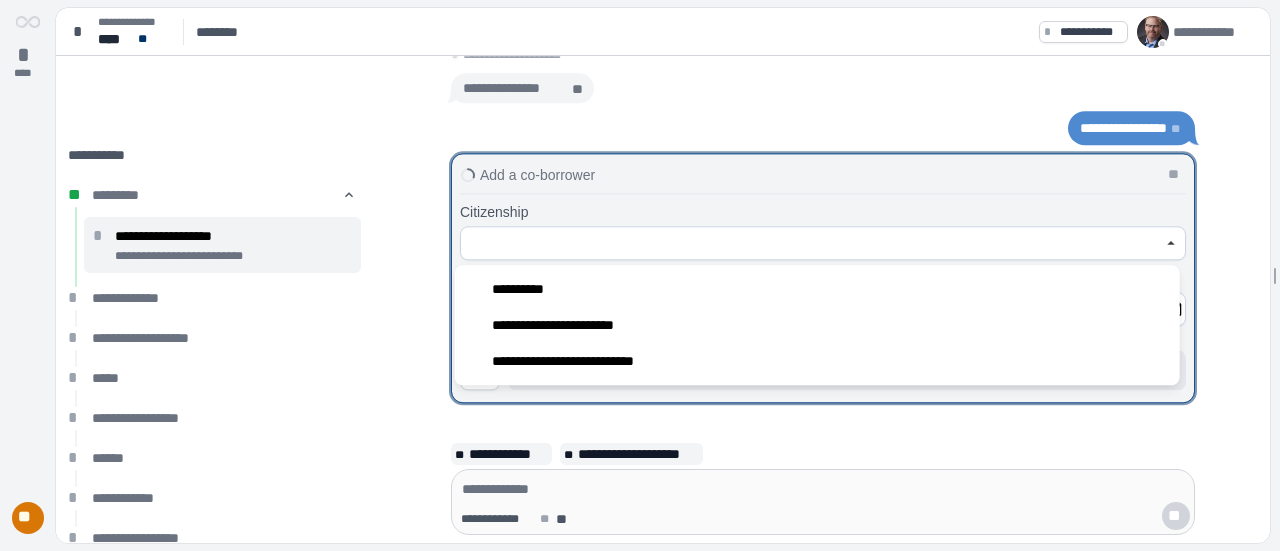 click at bounding box center [812, 243] 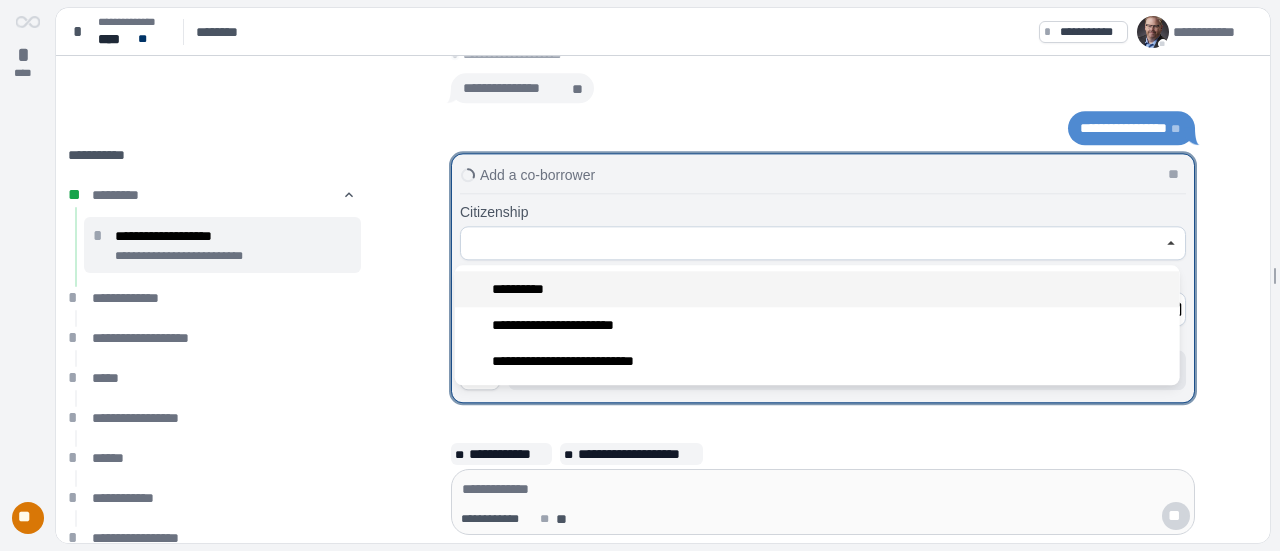click on "**********" at bounding box center (817, 289) 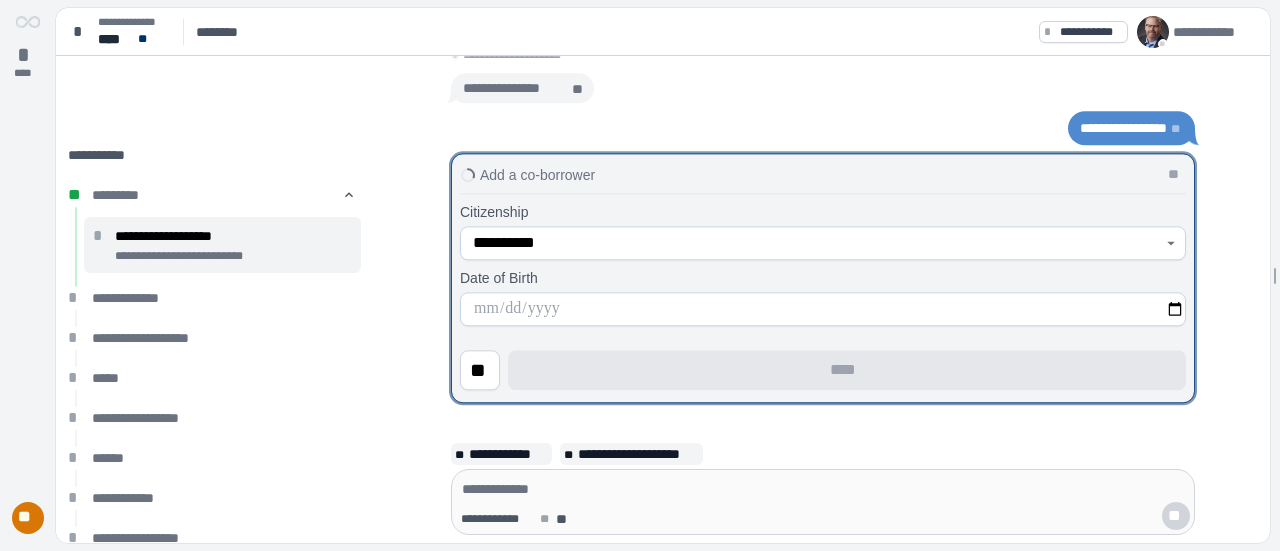click at bounding box center [823, 309] 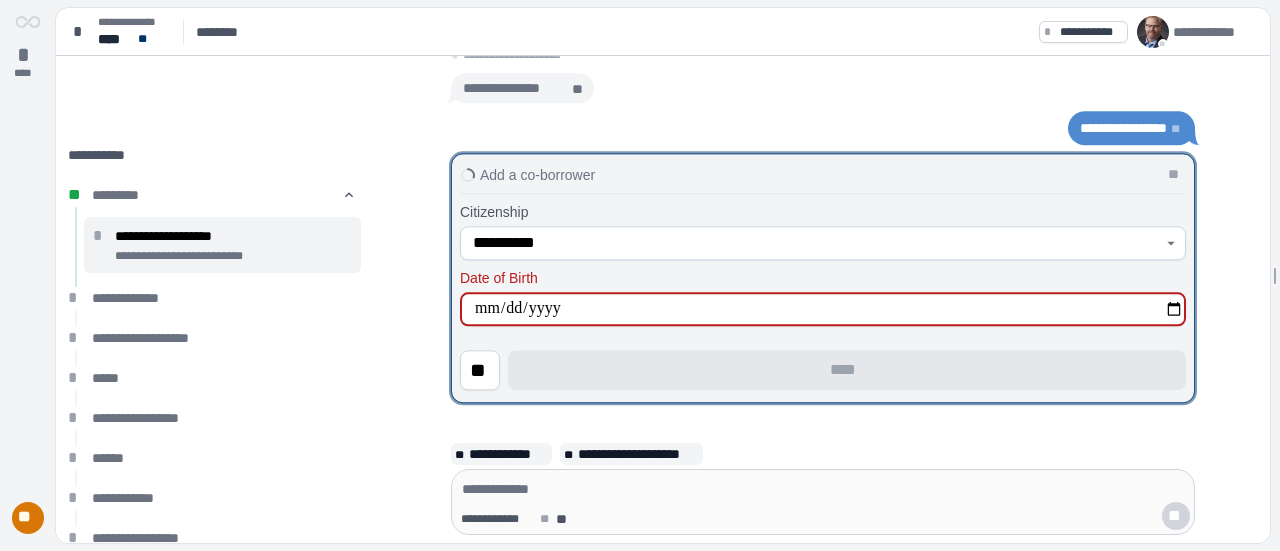type on "**********" 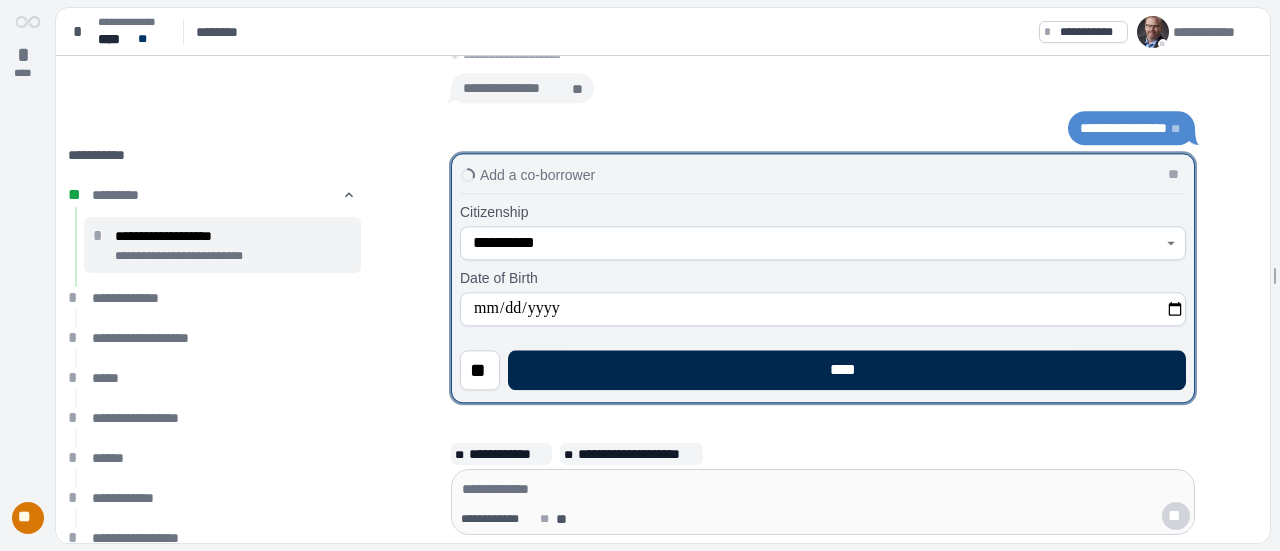 click on "****" at bounding box center [847, 370] 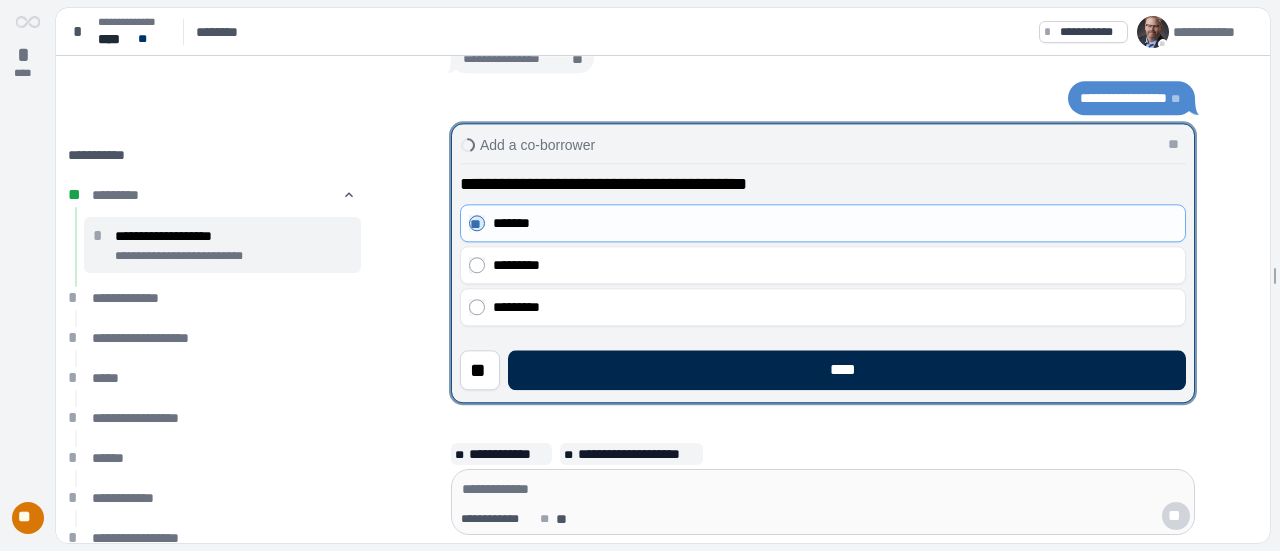 click on "****" at bounding box center (847, 370) 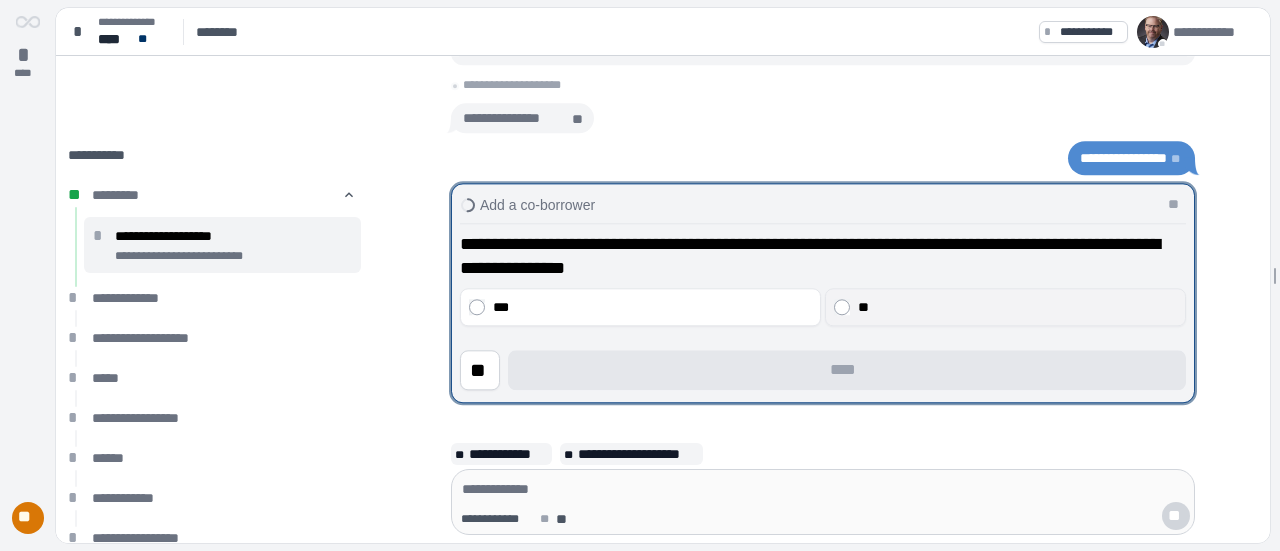click on "**" at bounding box center [1005, 307] 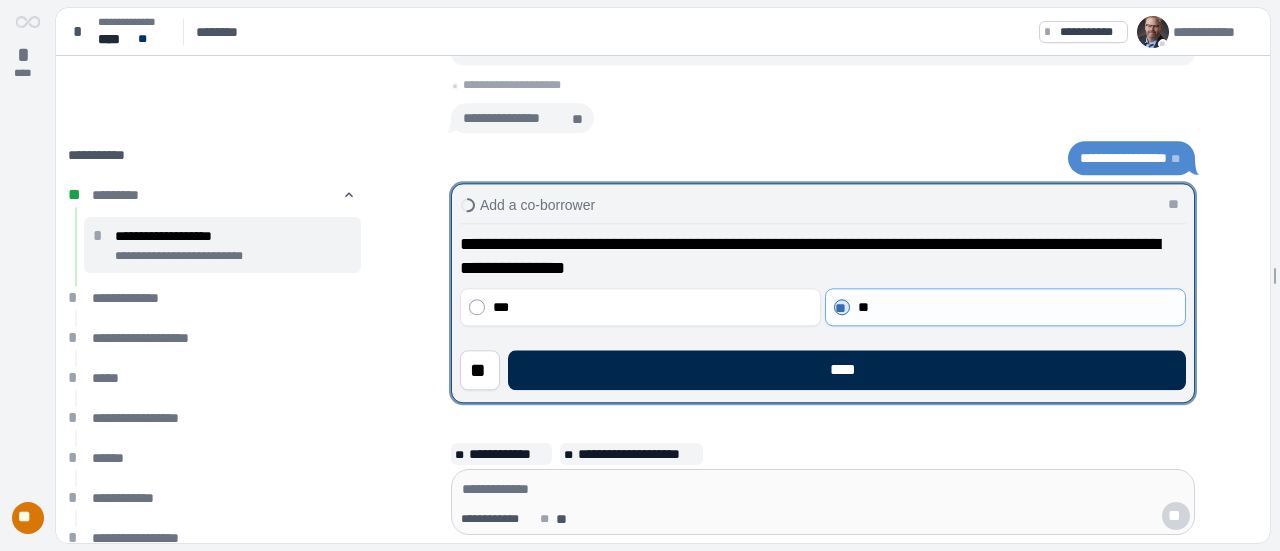 click on "****" at bounding box center (847, 370) 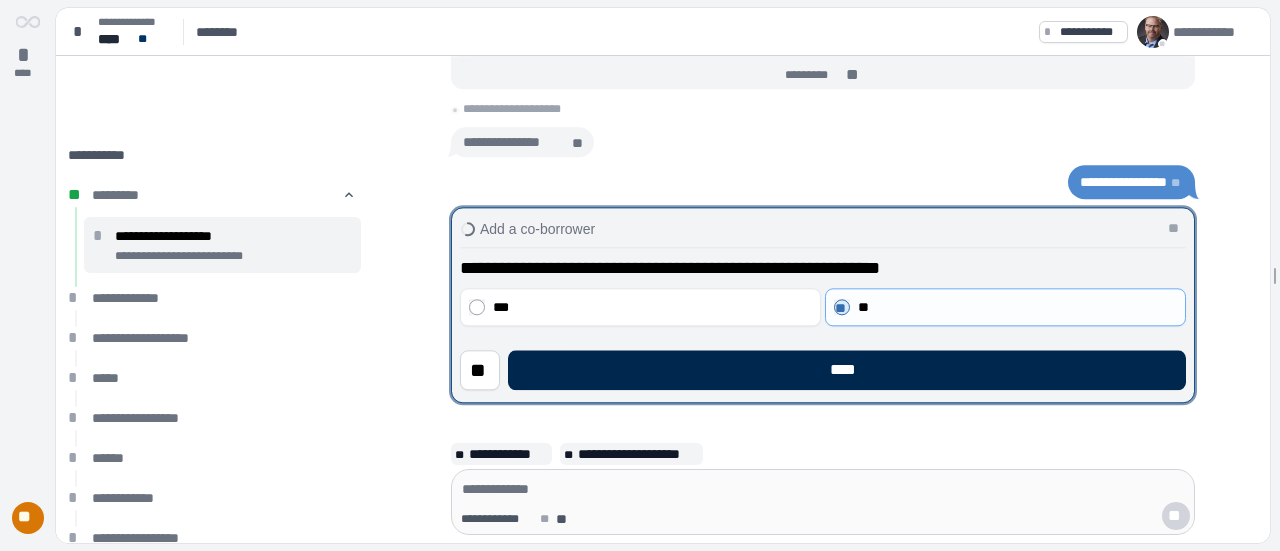 click on "****" at bounding box center (847, 370) 